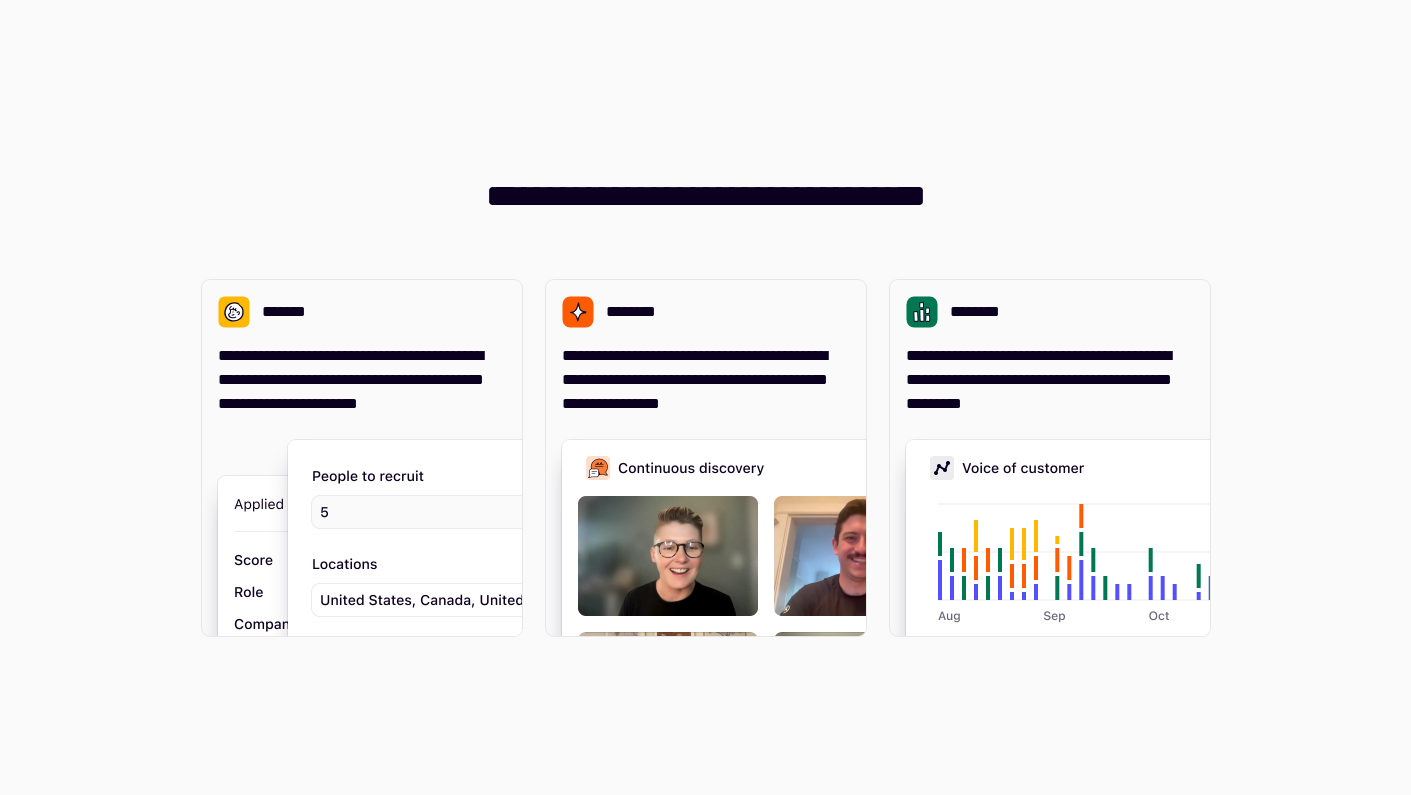 scroll, scrollTop: 0, scrollLeft: 0, axis: both 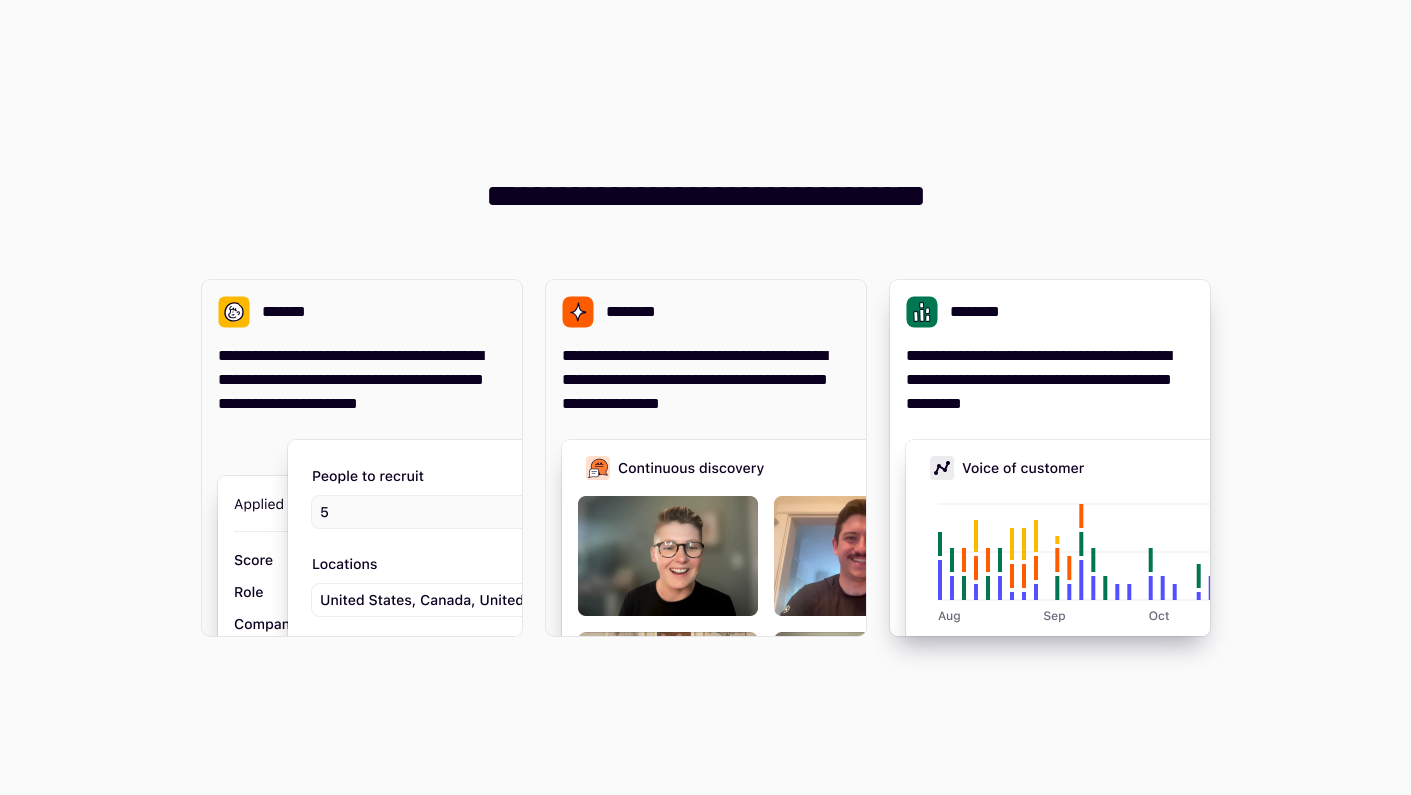 click on "**********" at bounding box center [1050, 380] 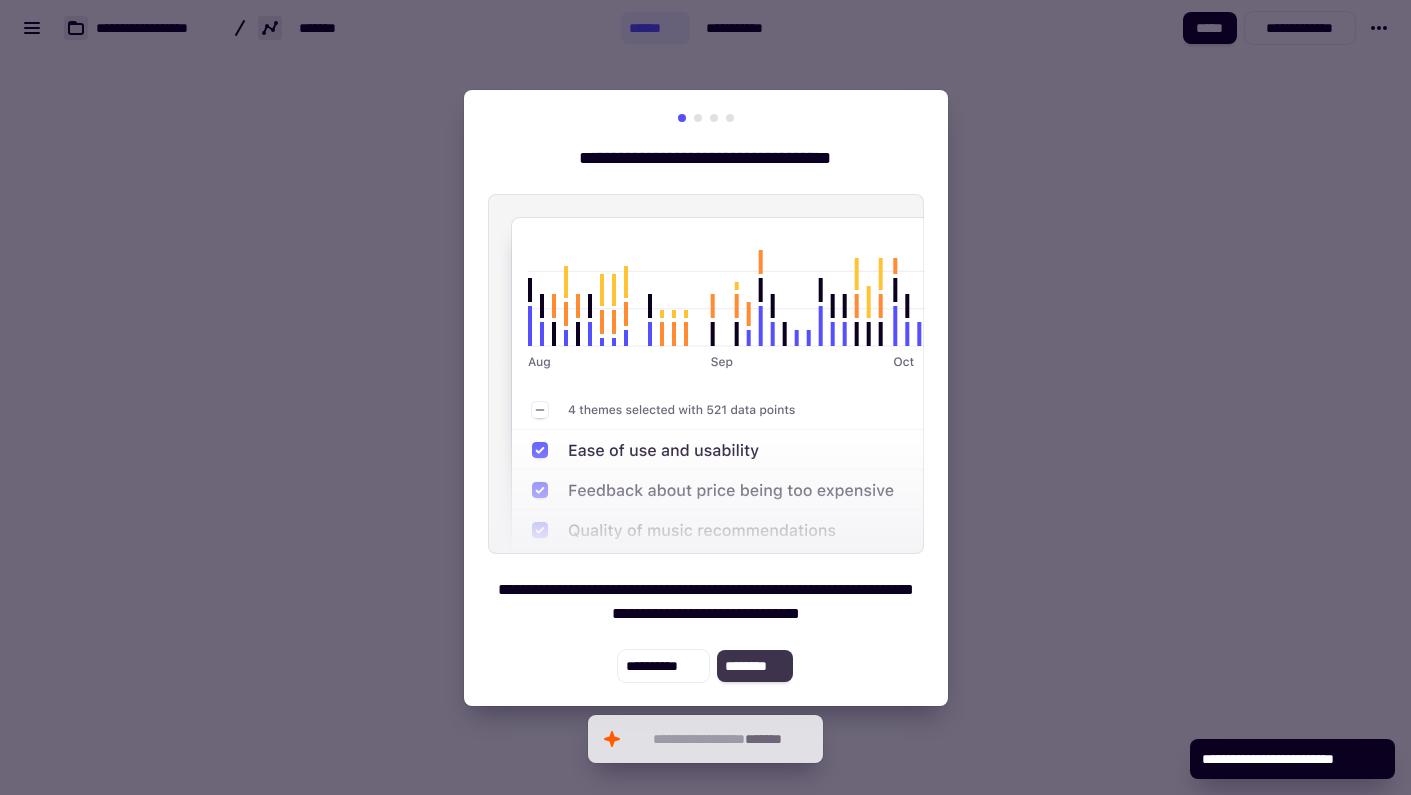 click on "********" 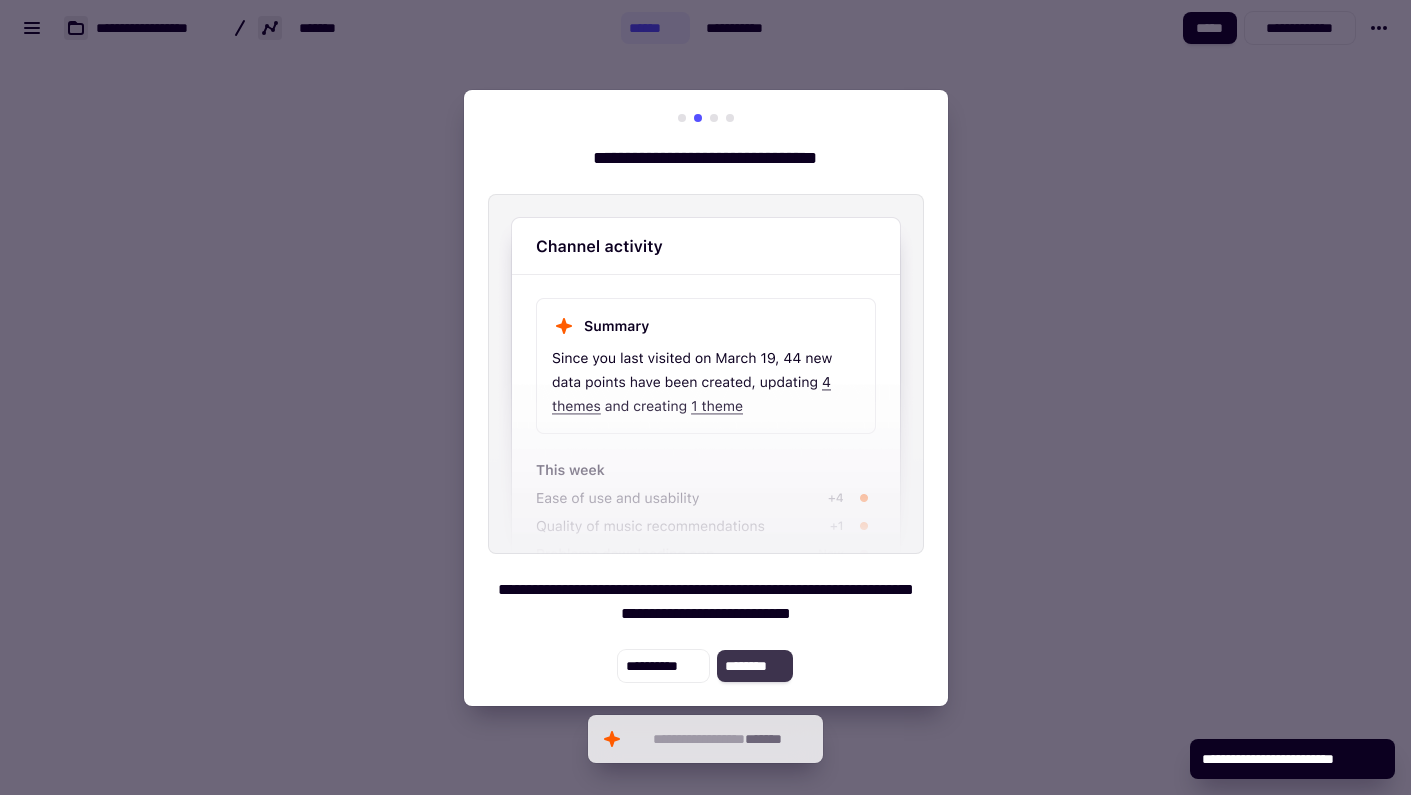 click on "********" 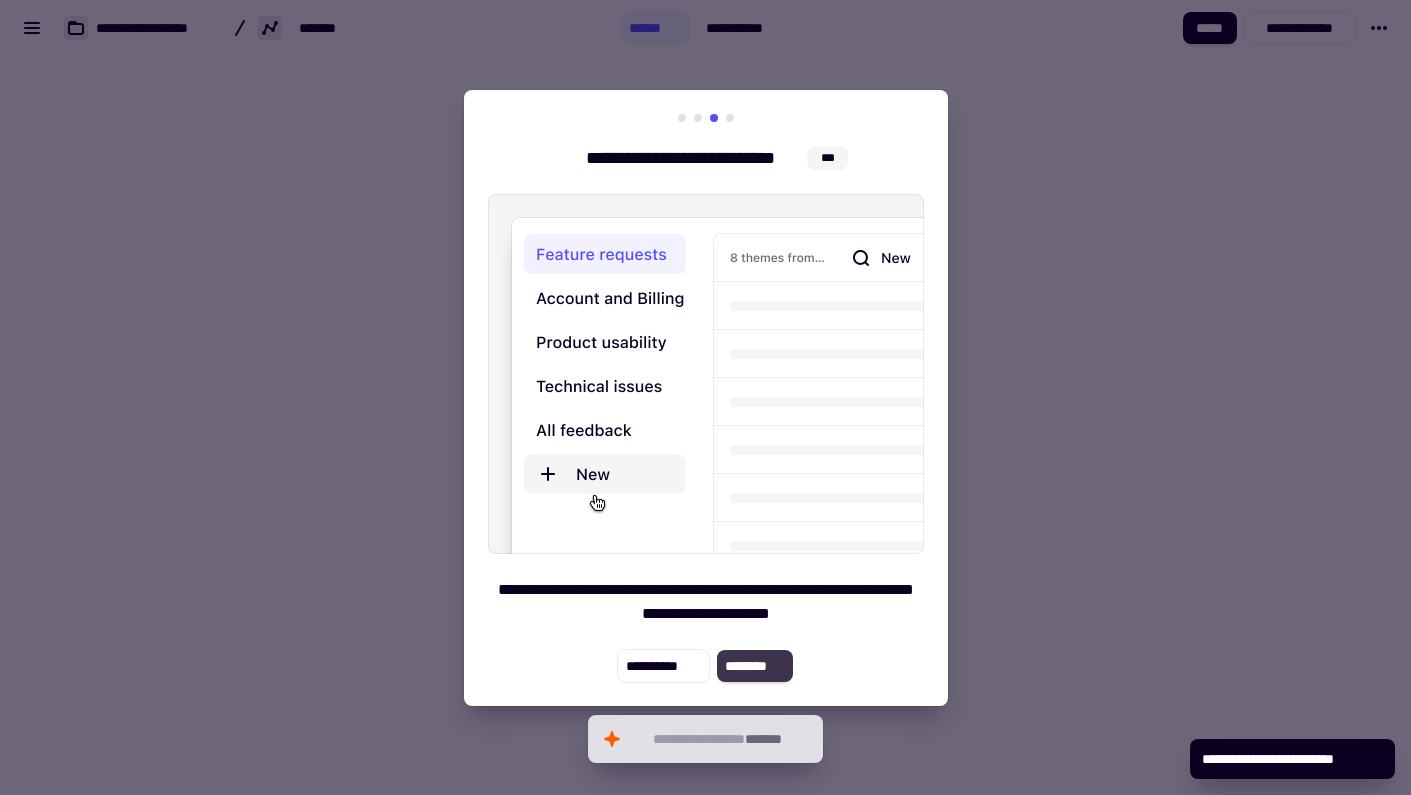 click on "********" 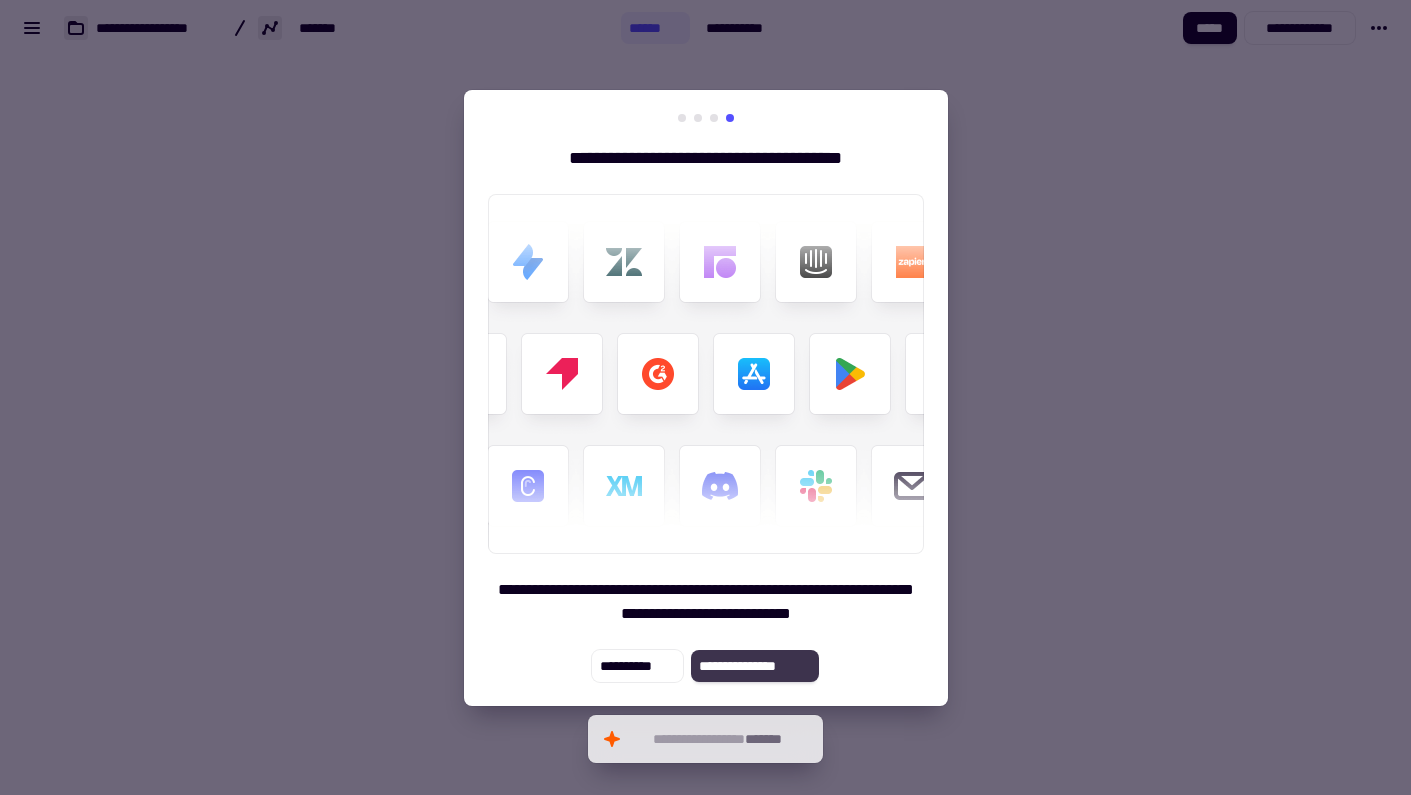 click on "**********" 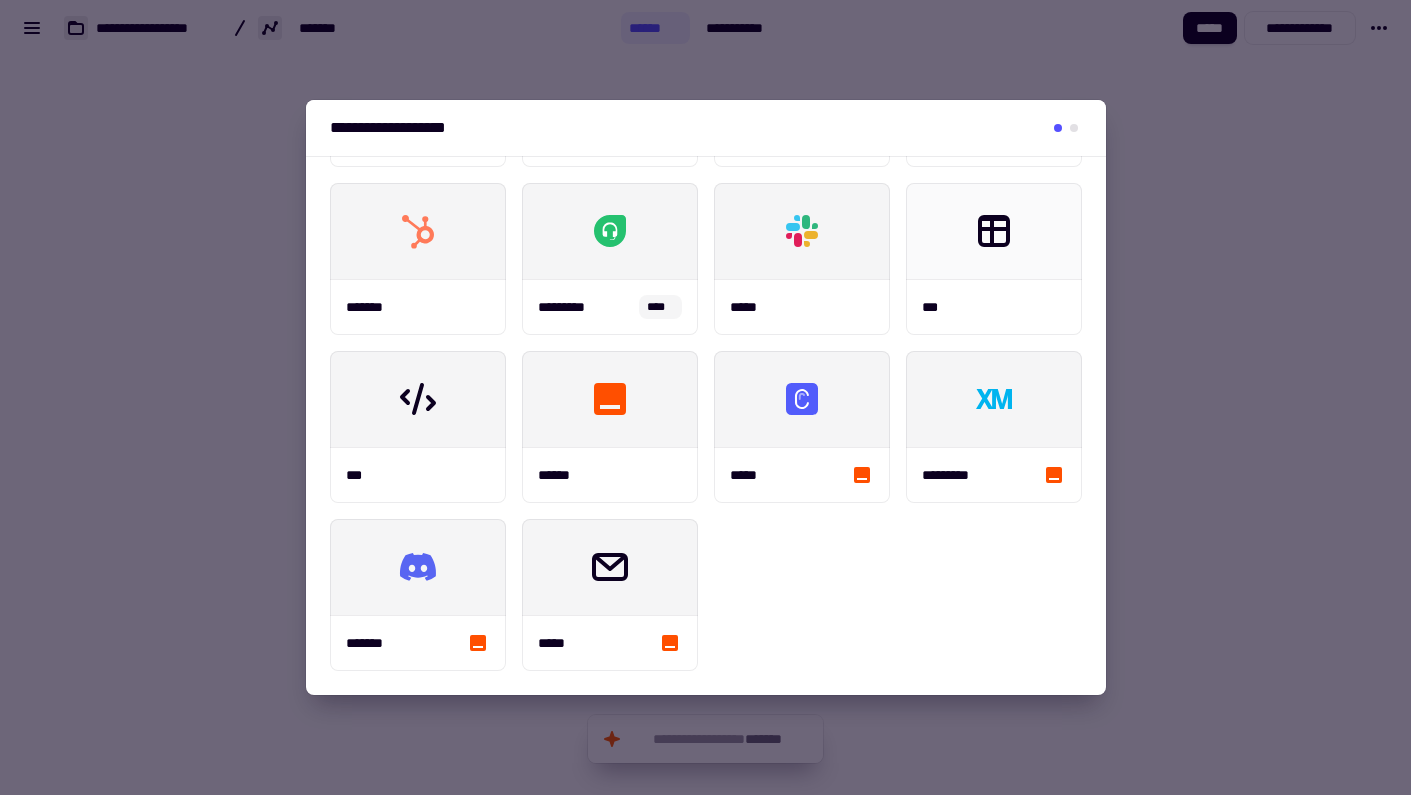 scroll, scrollTop: 333, scrollLeft: 0, axis: vertical 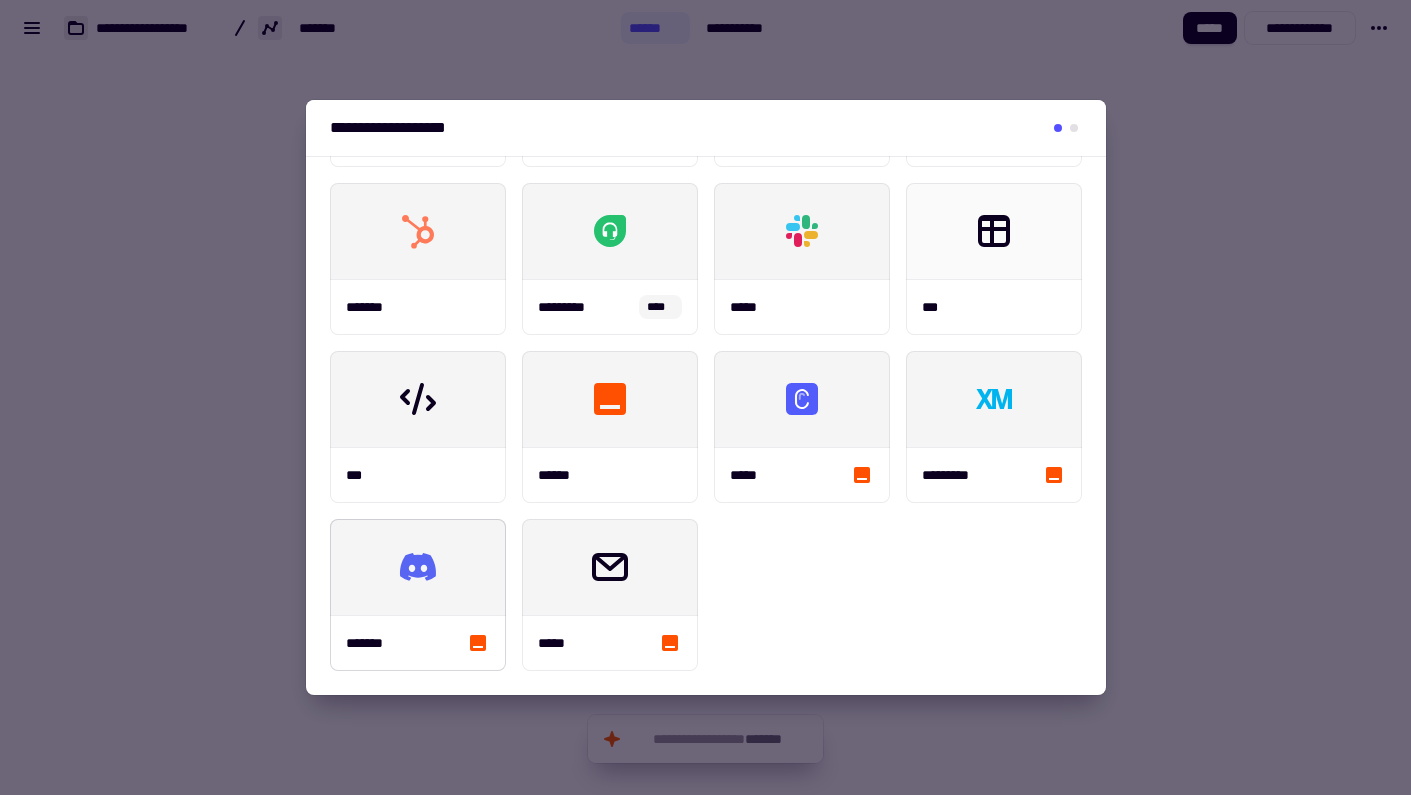 click on "*******" at bounding box center (802, 475) 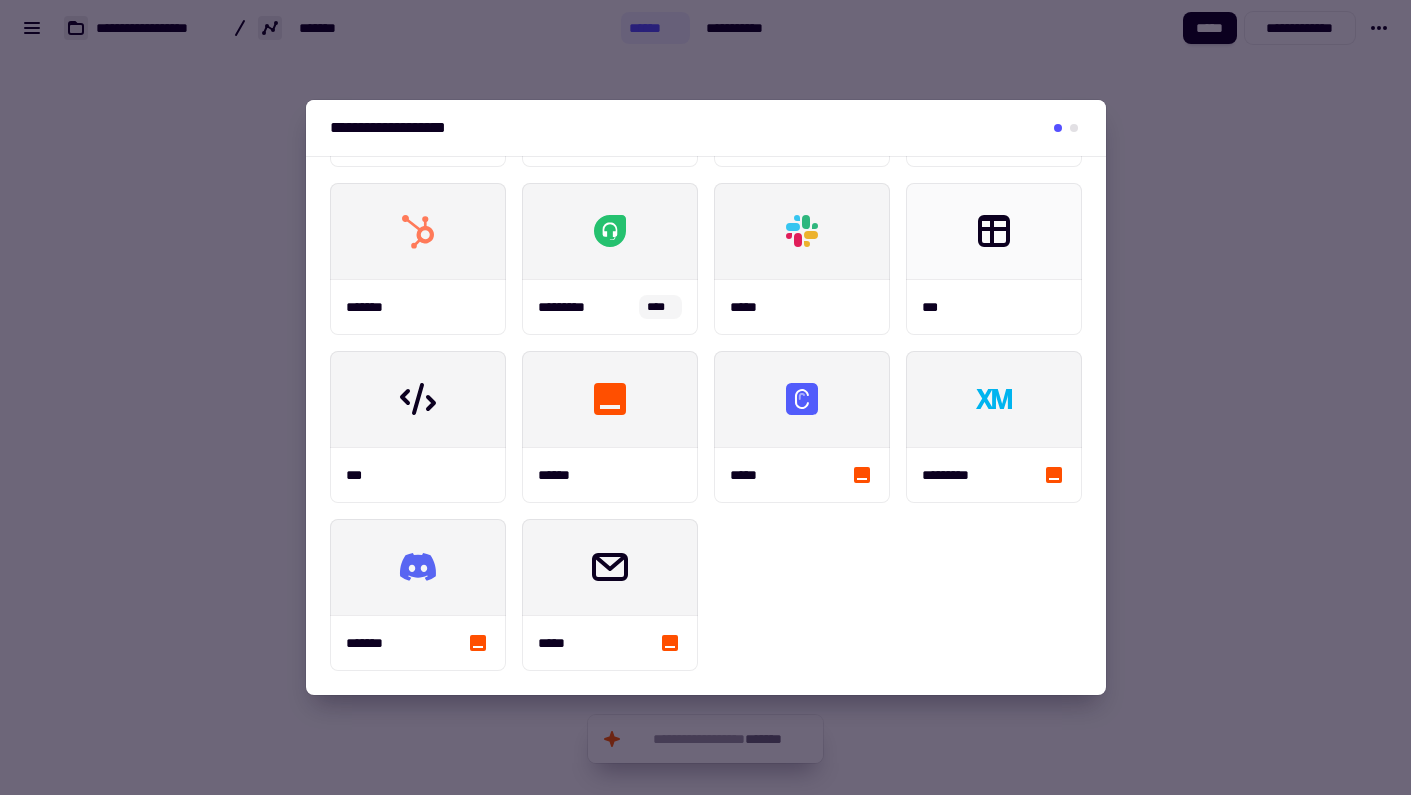 scroll, scrollTop: 64, scrollLeft: 0, axis: vertical 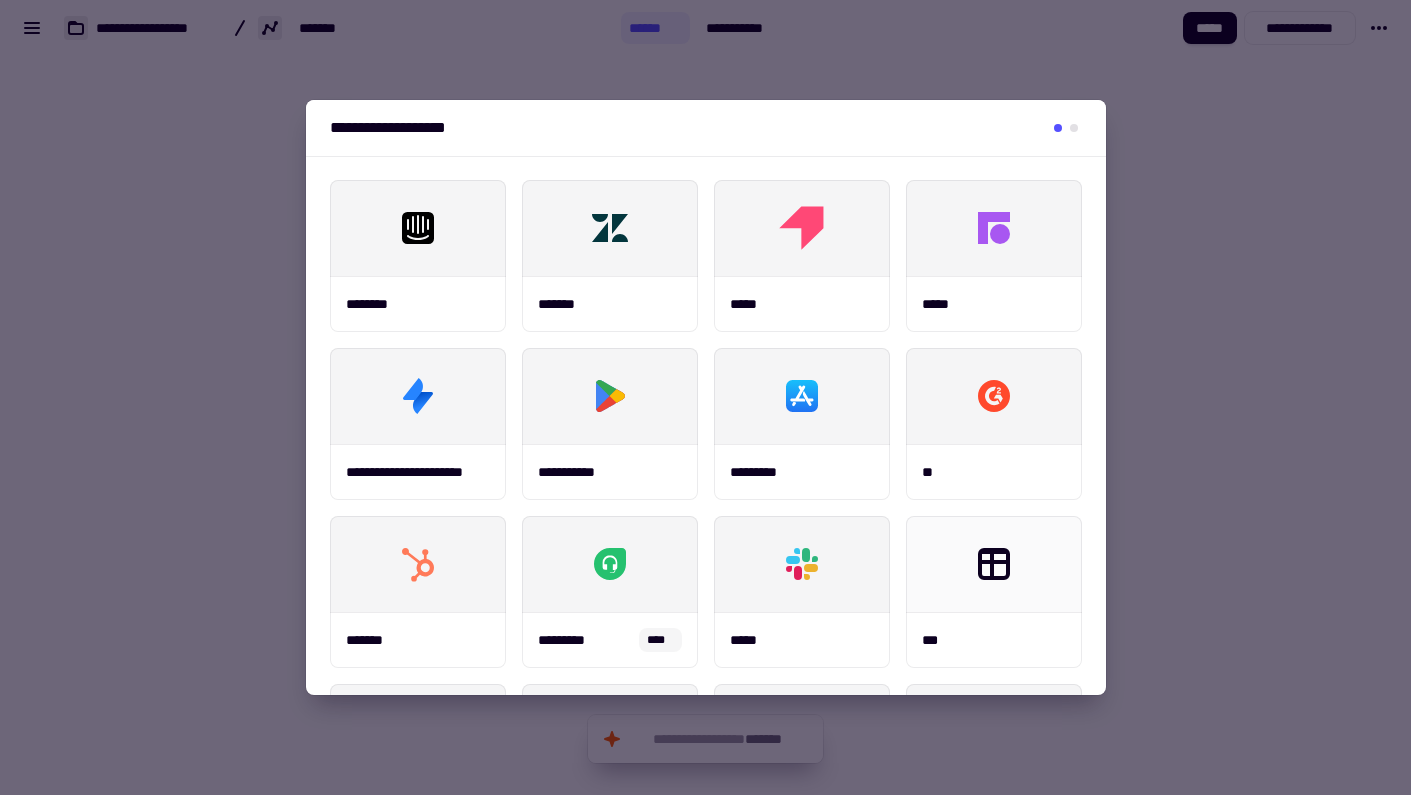 click at bounding box center [1074, 128] 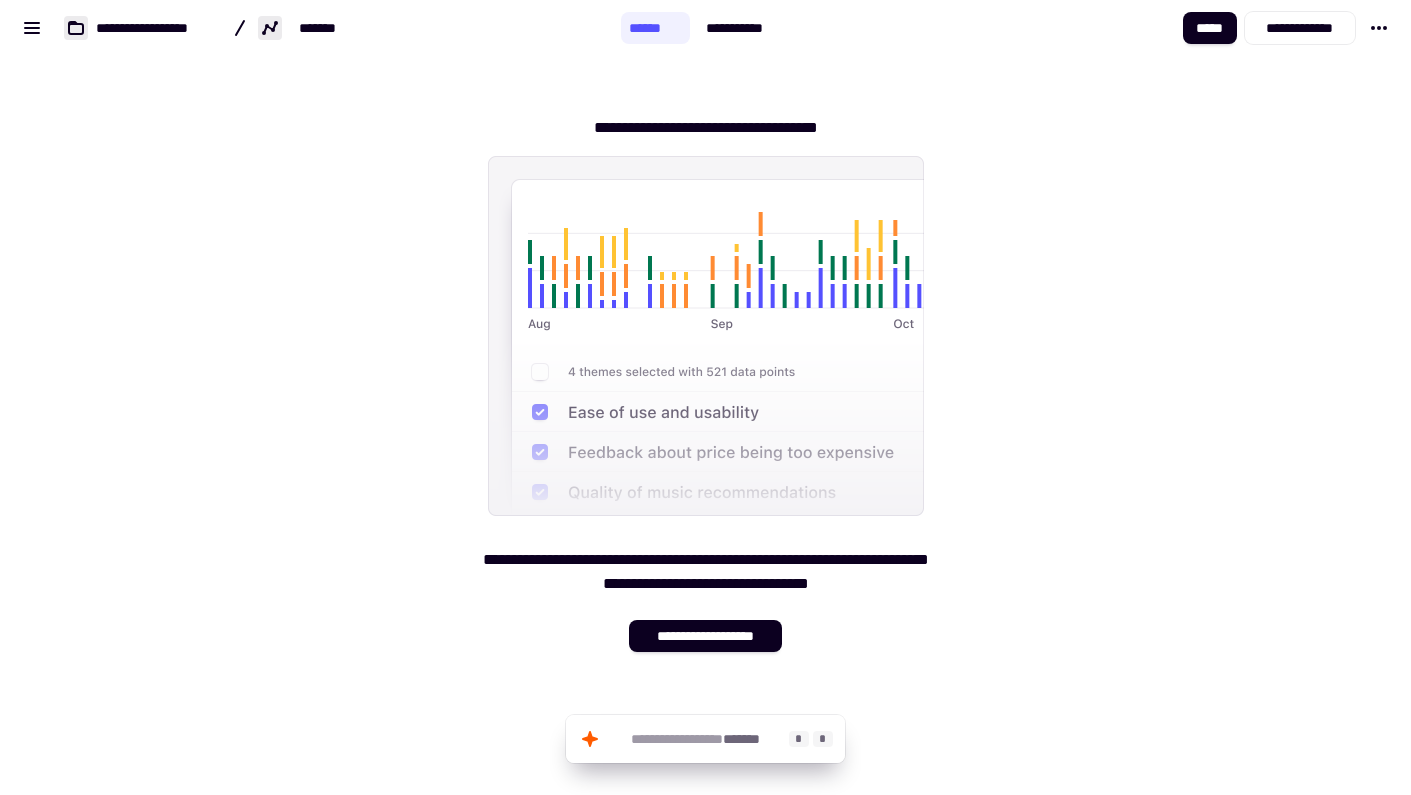 click on "**********" 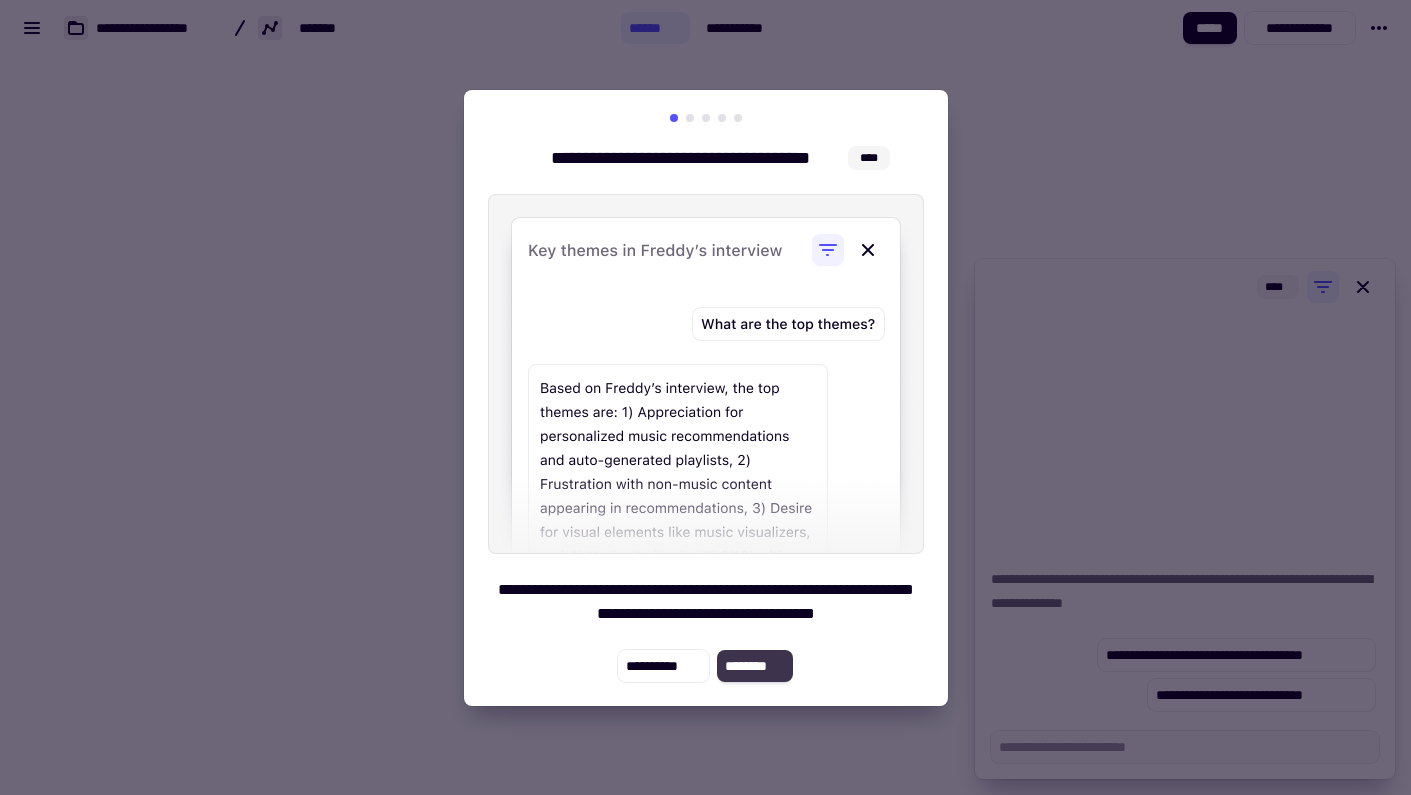 click on "********" 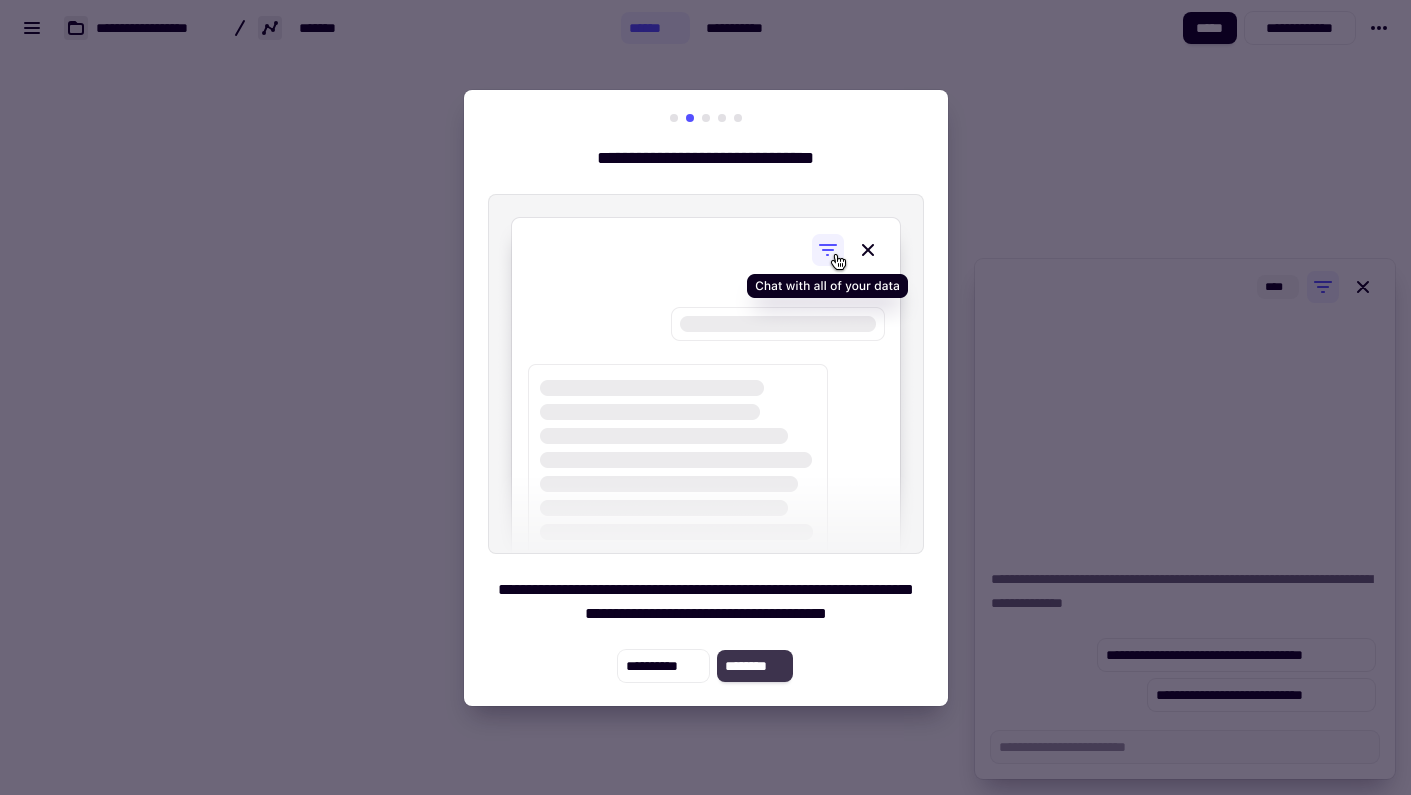 click on "********" 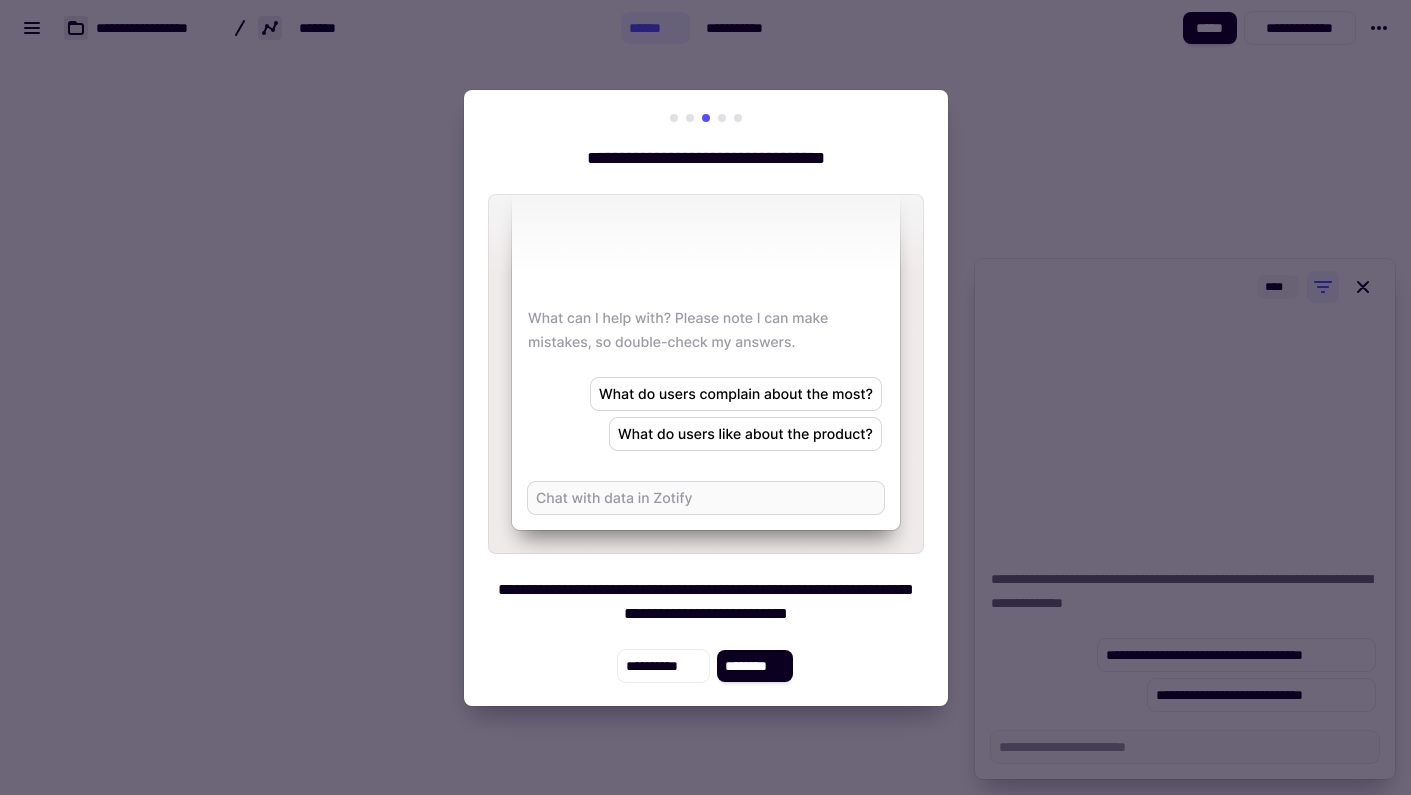 click at bounding box center [706, 374] 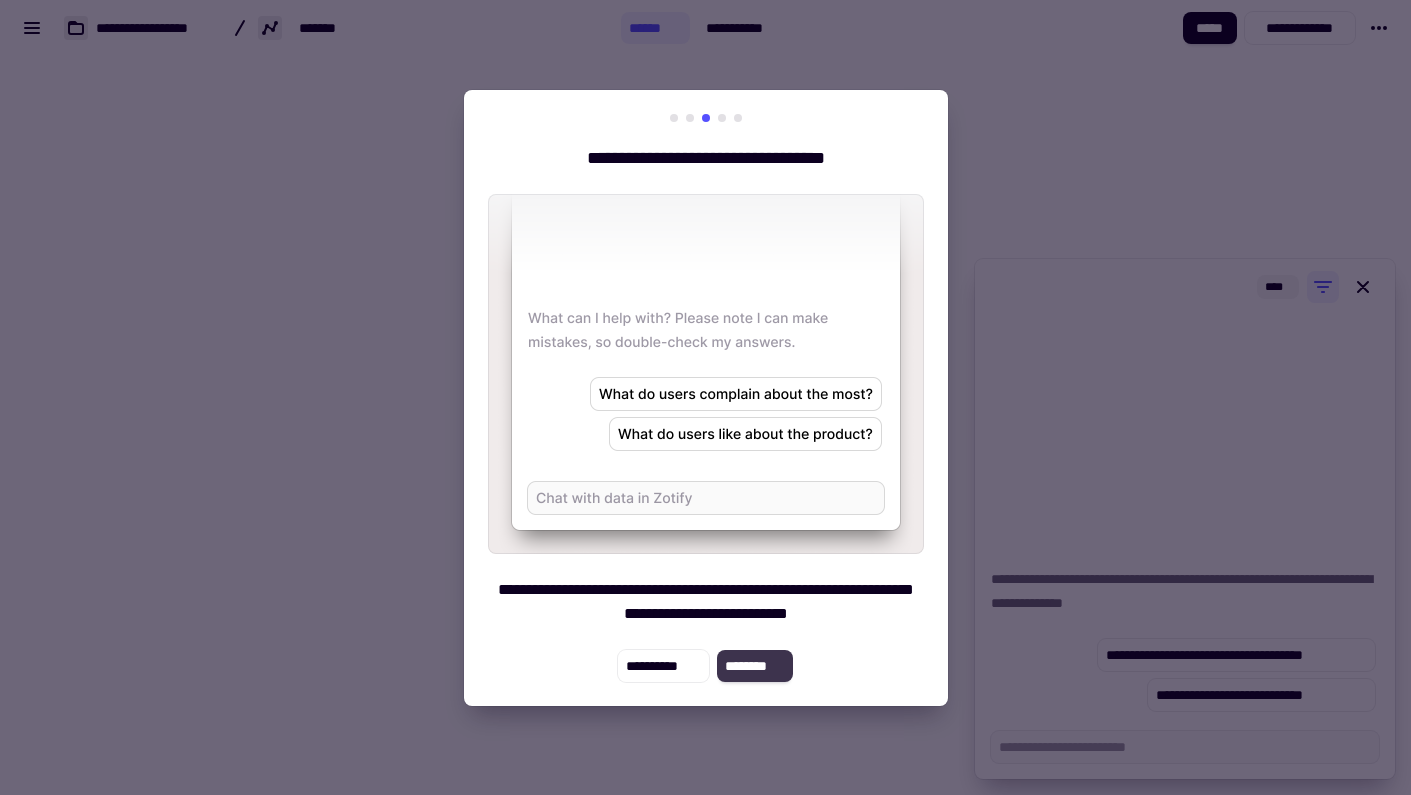 click on "********" 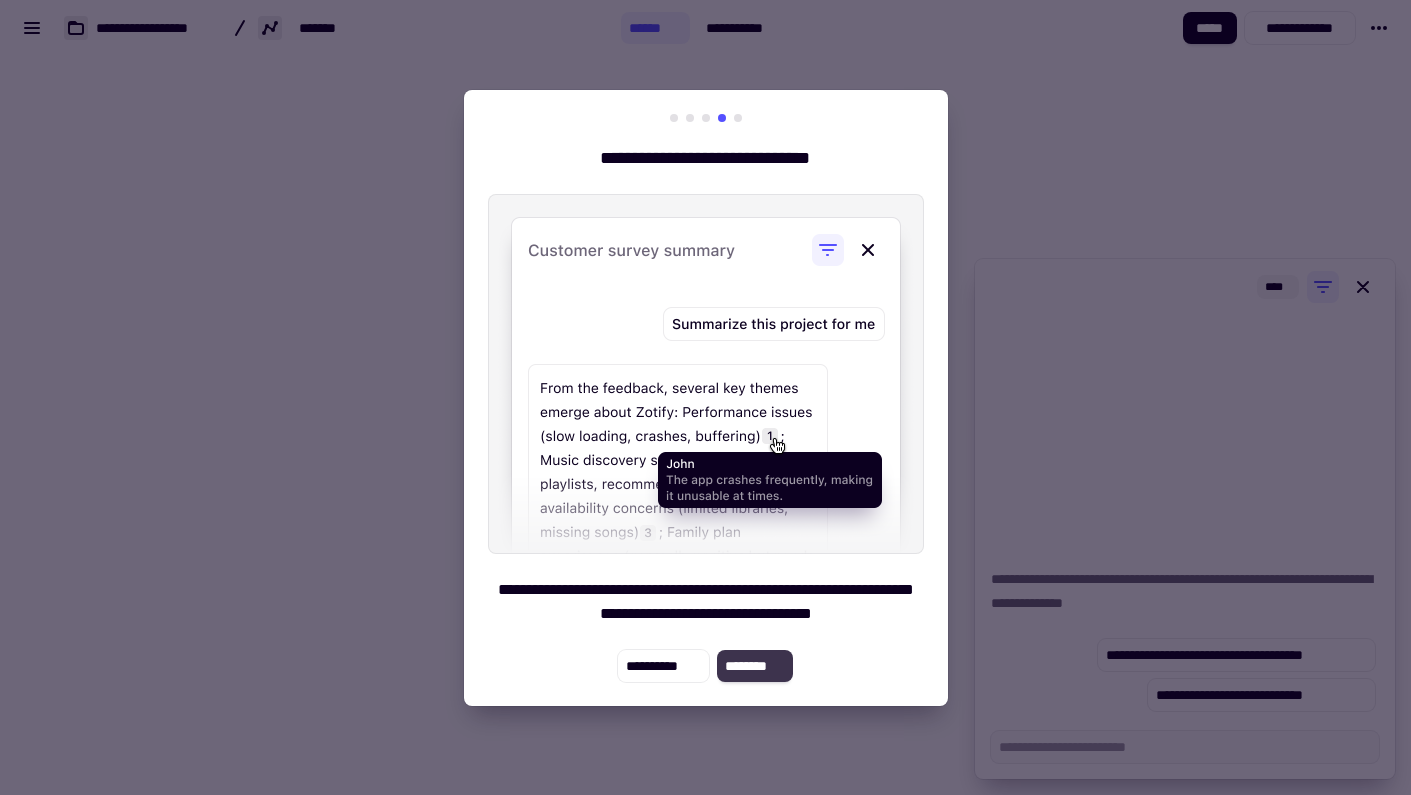 click on "********" 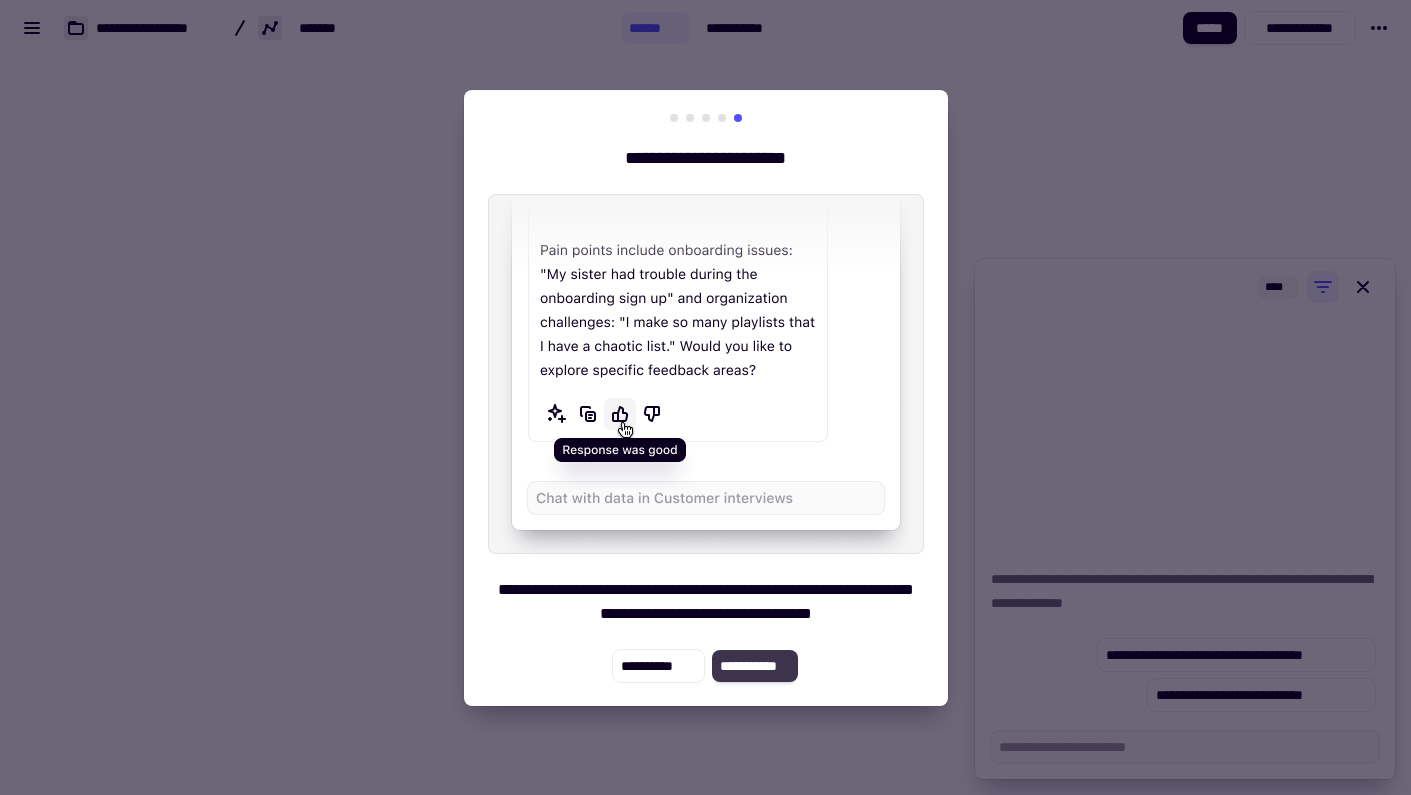 click on "**********" 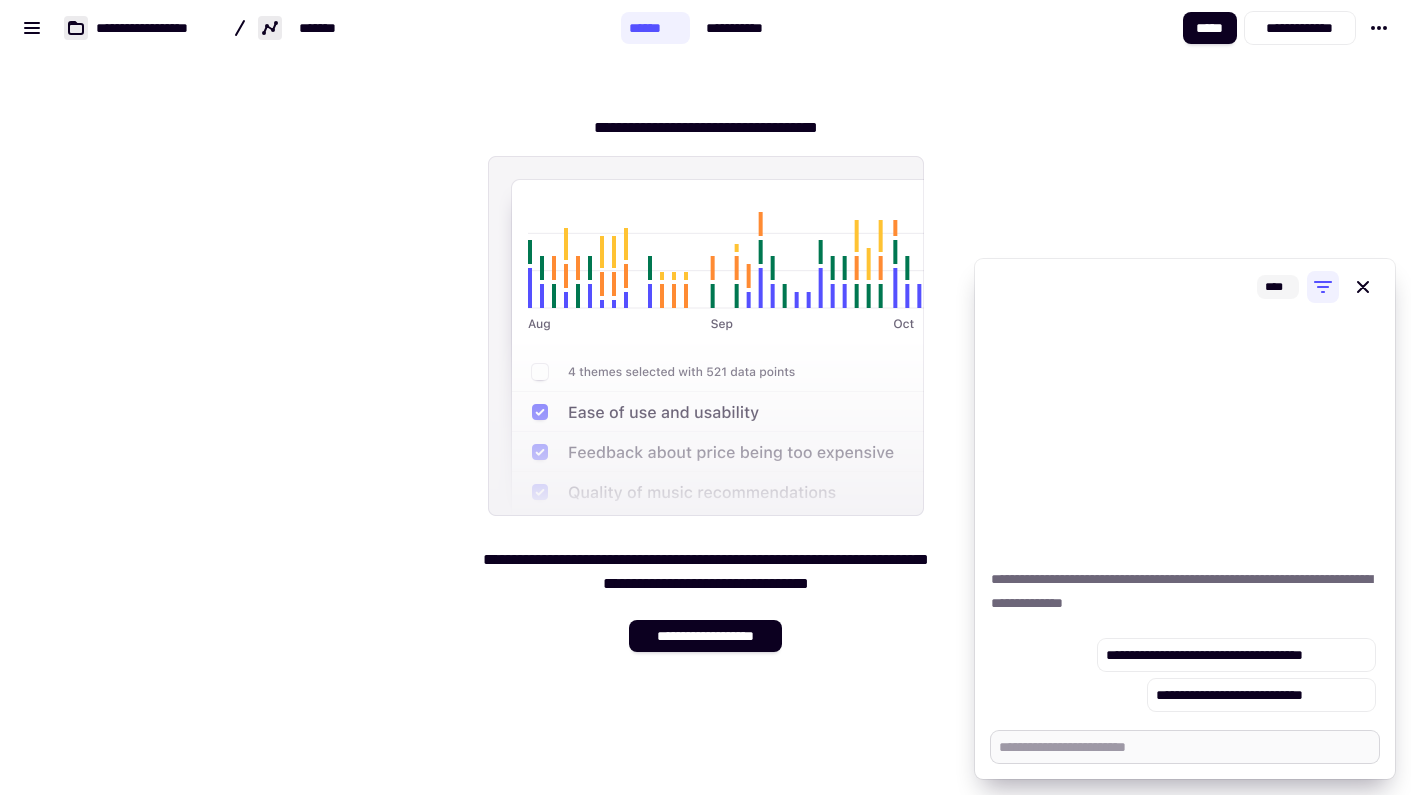 click at bounding box center (1185, 747) 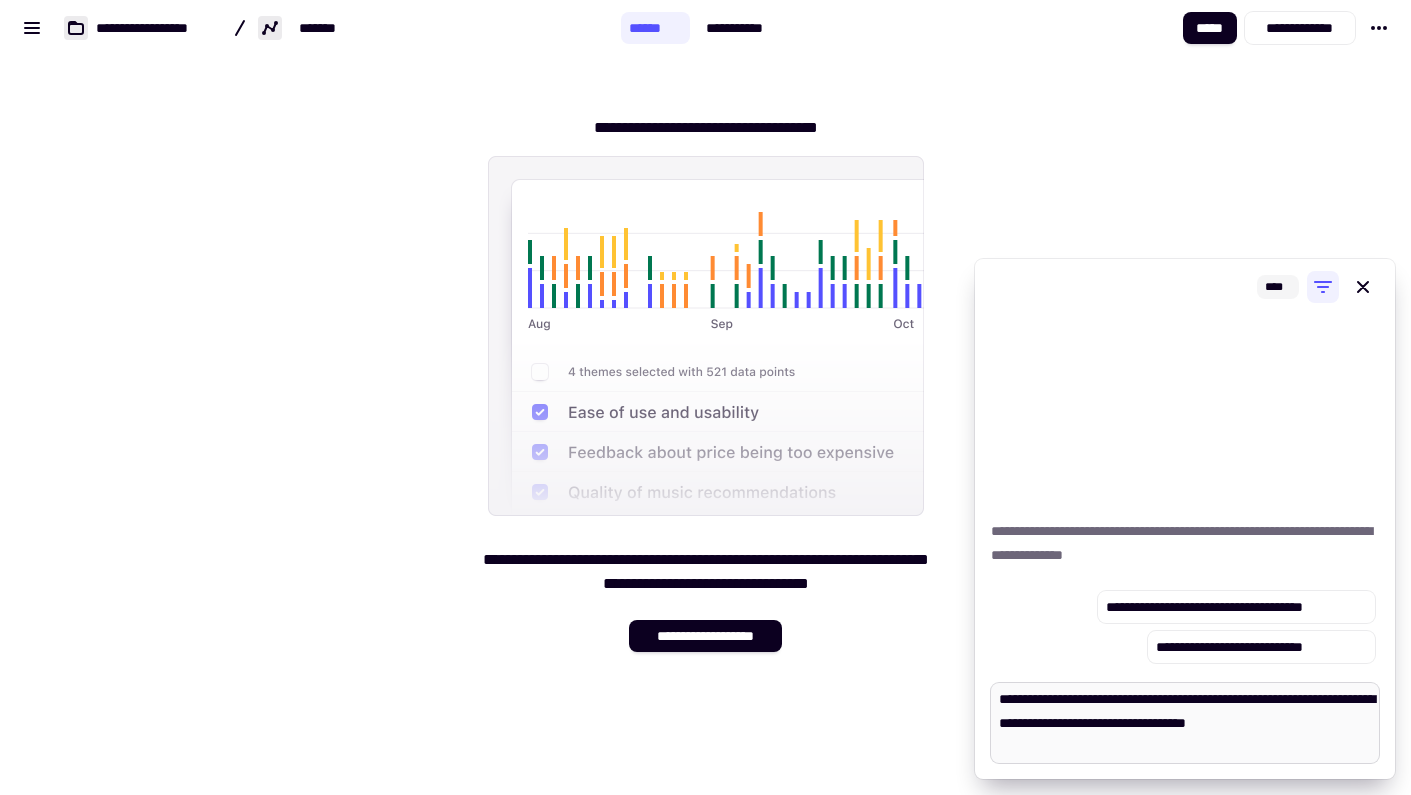 type on "*" 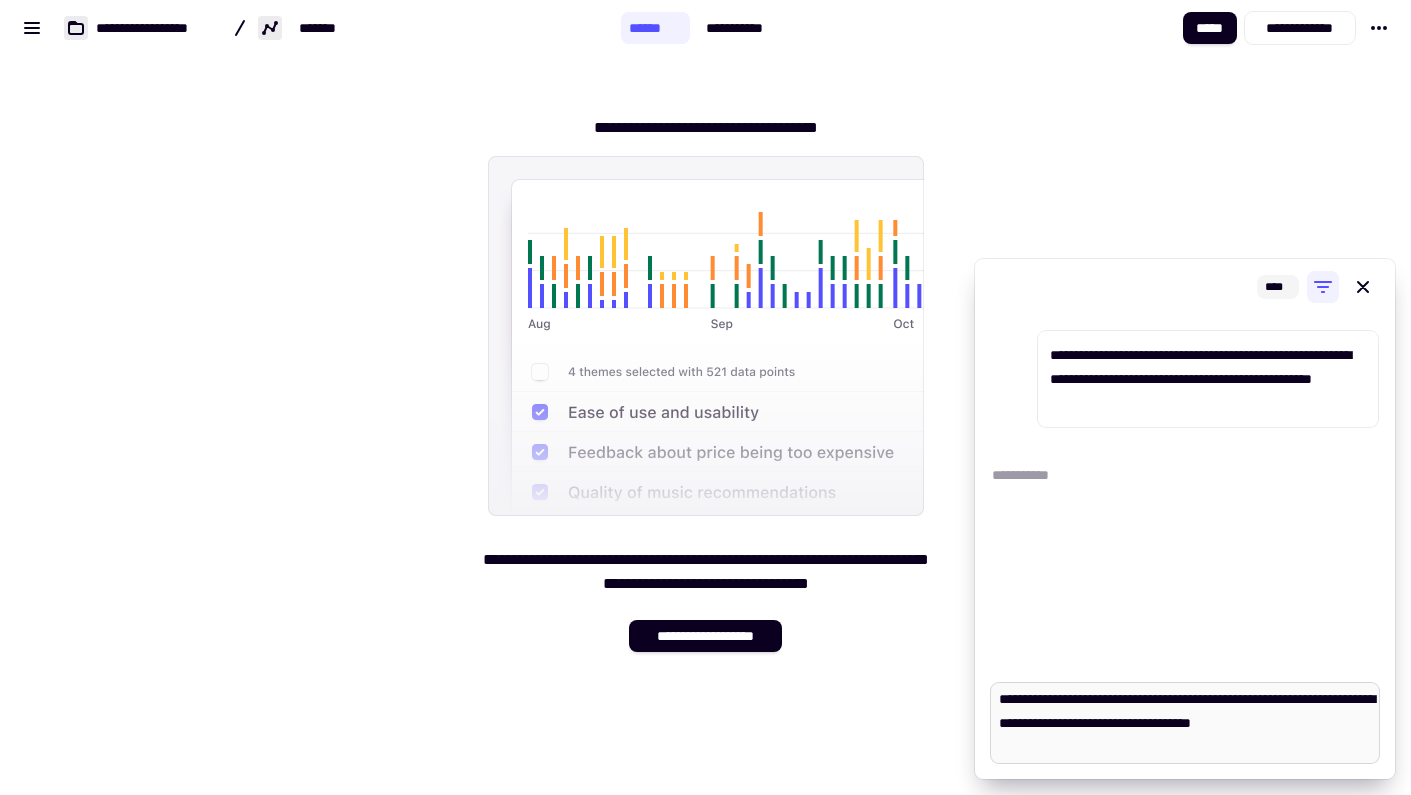 type on "*" 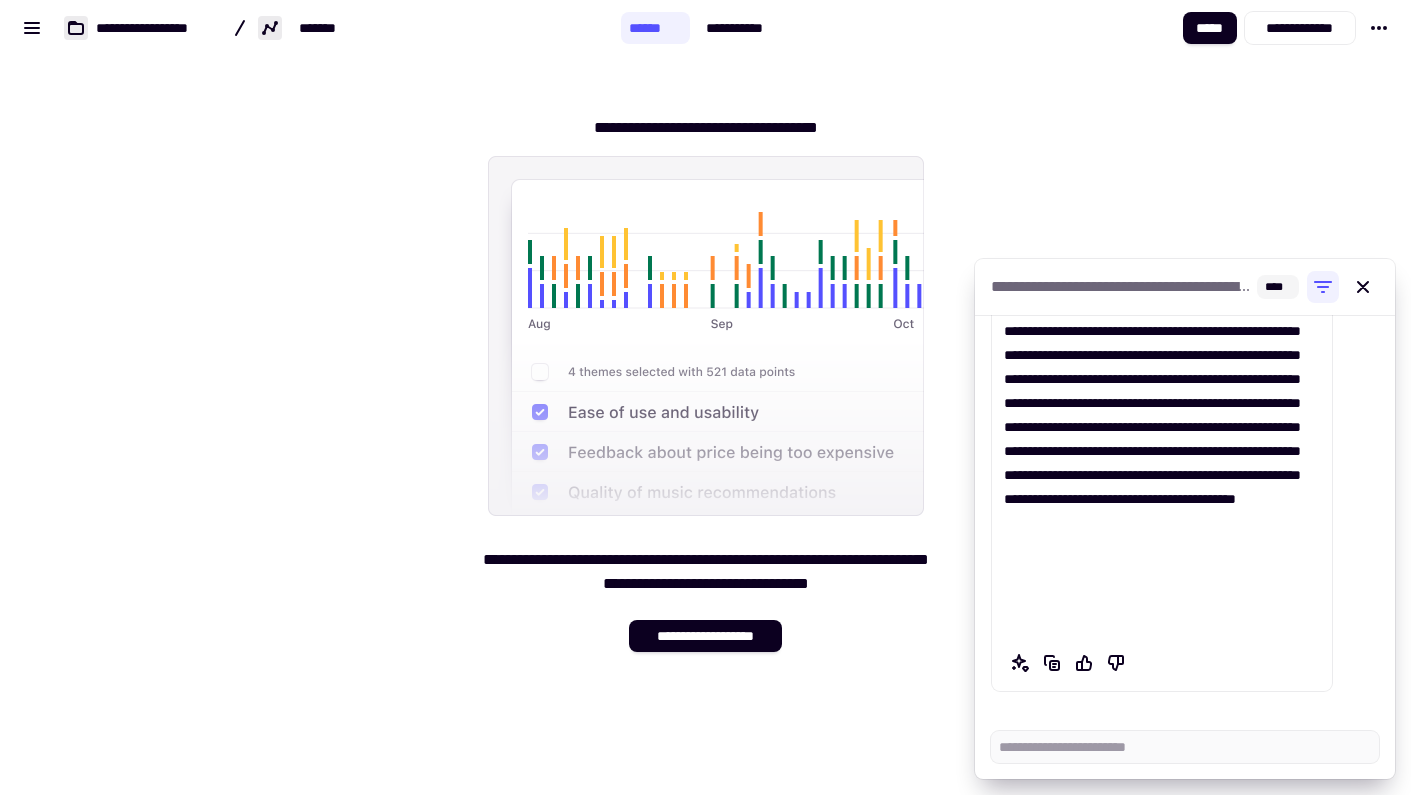scroll, scrollTop: 264, scrollLeft: 0, axis: vertical 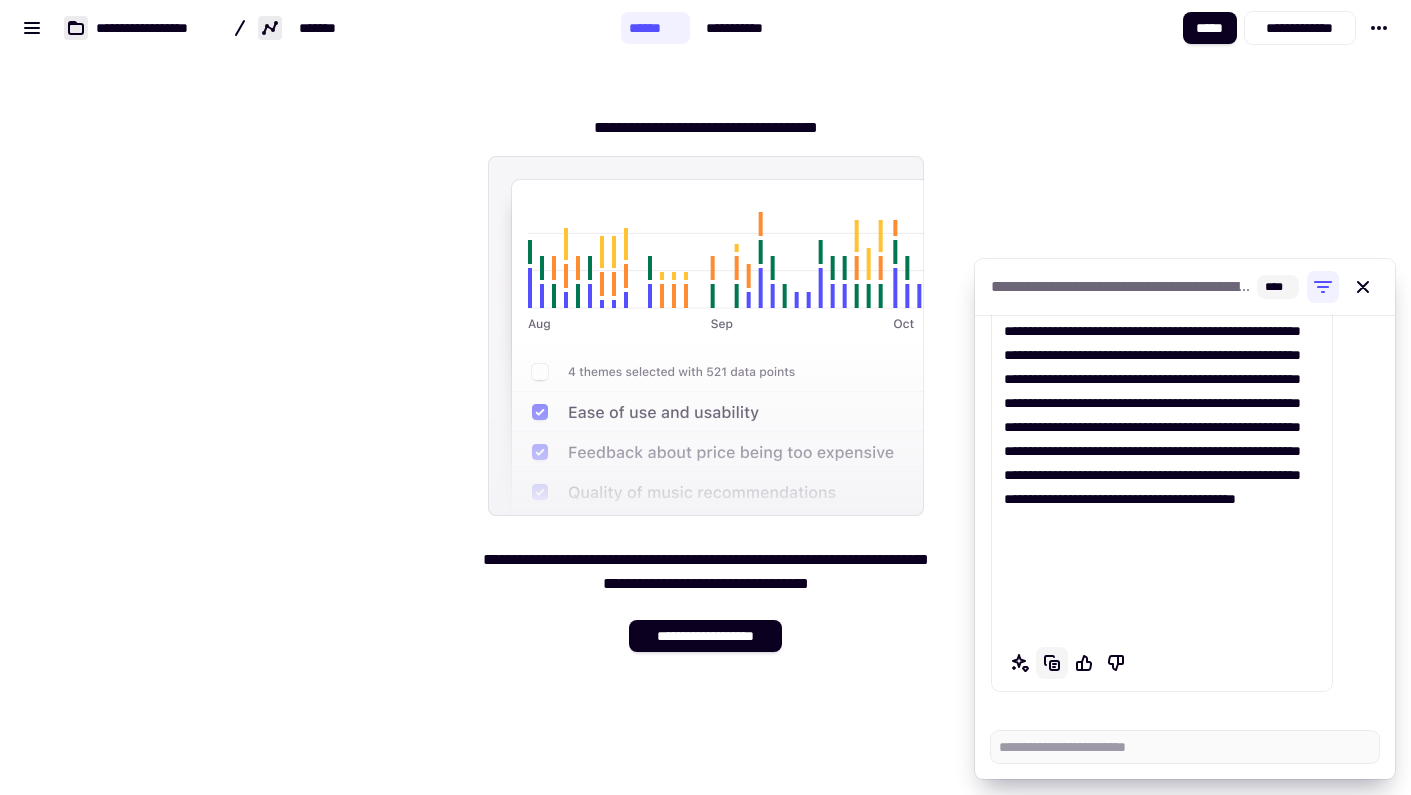 click 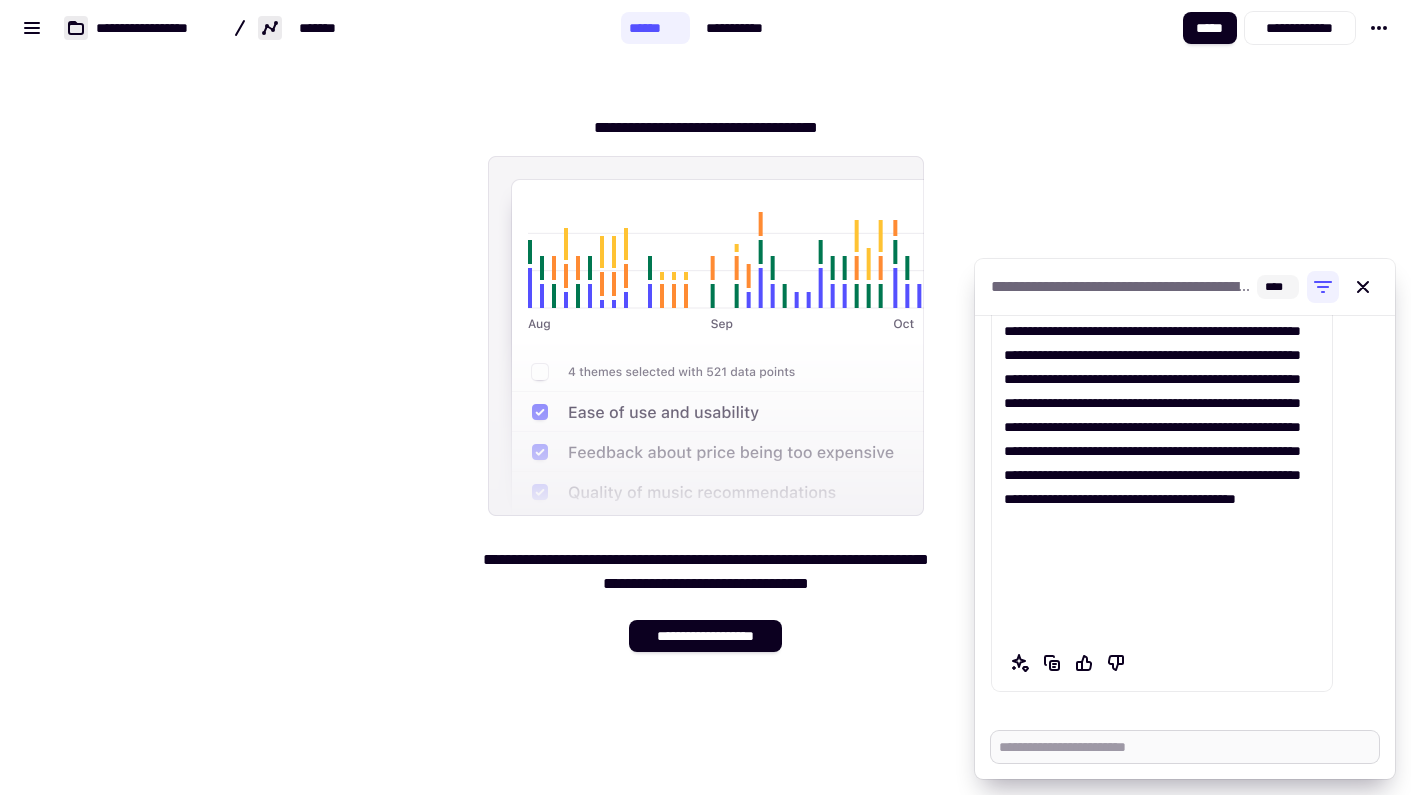 click at bounding box center [1185, 747] 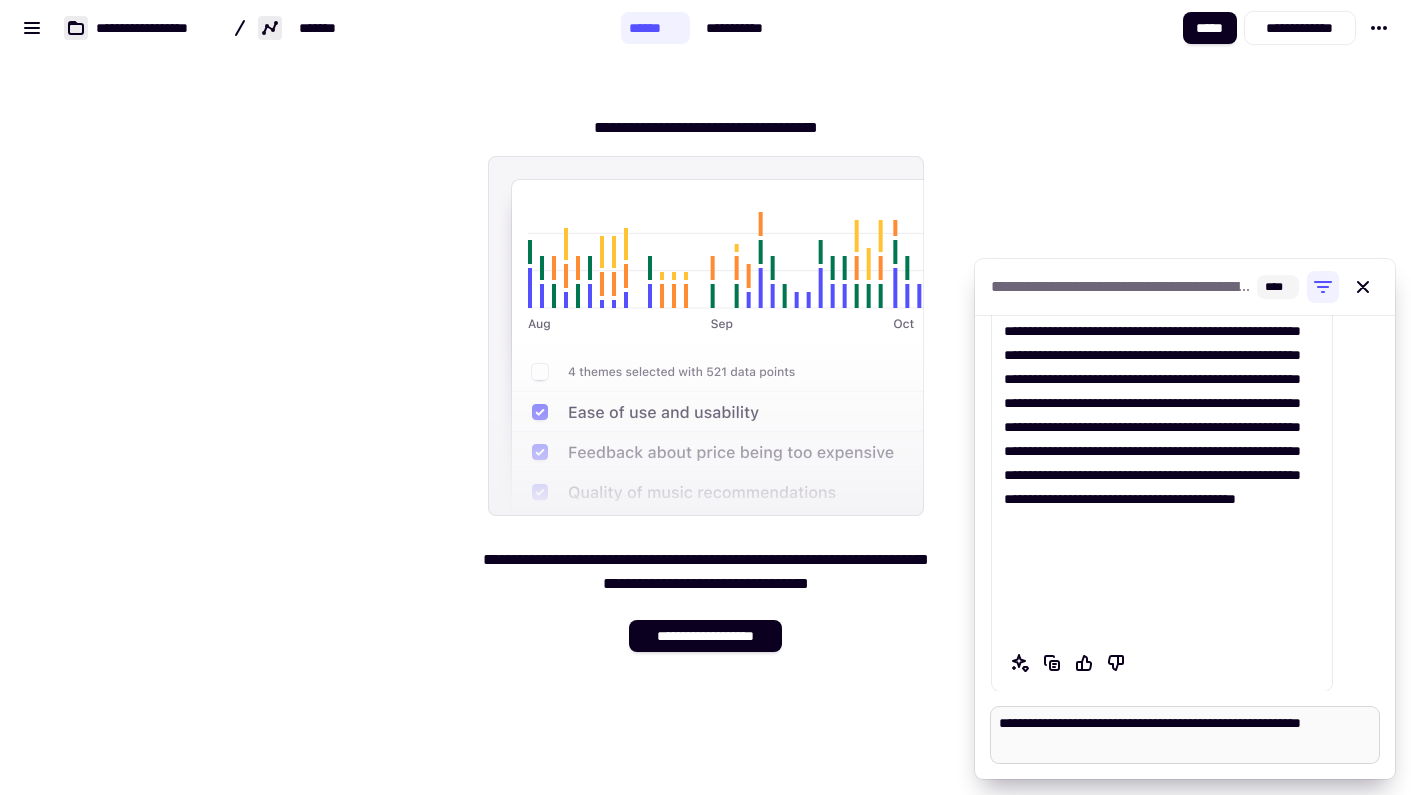 type on "*" 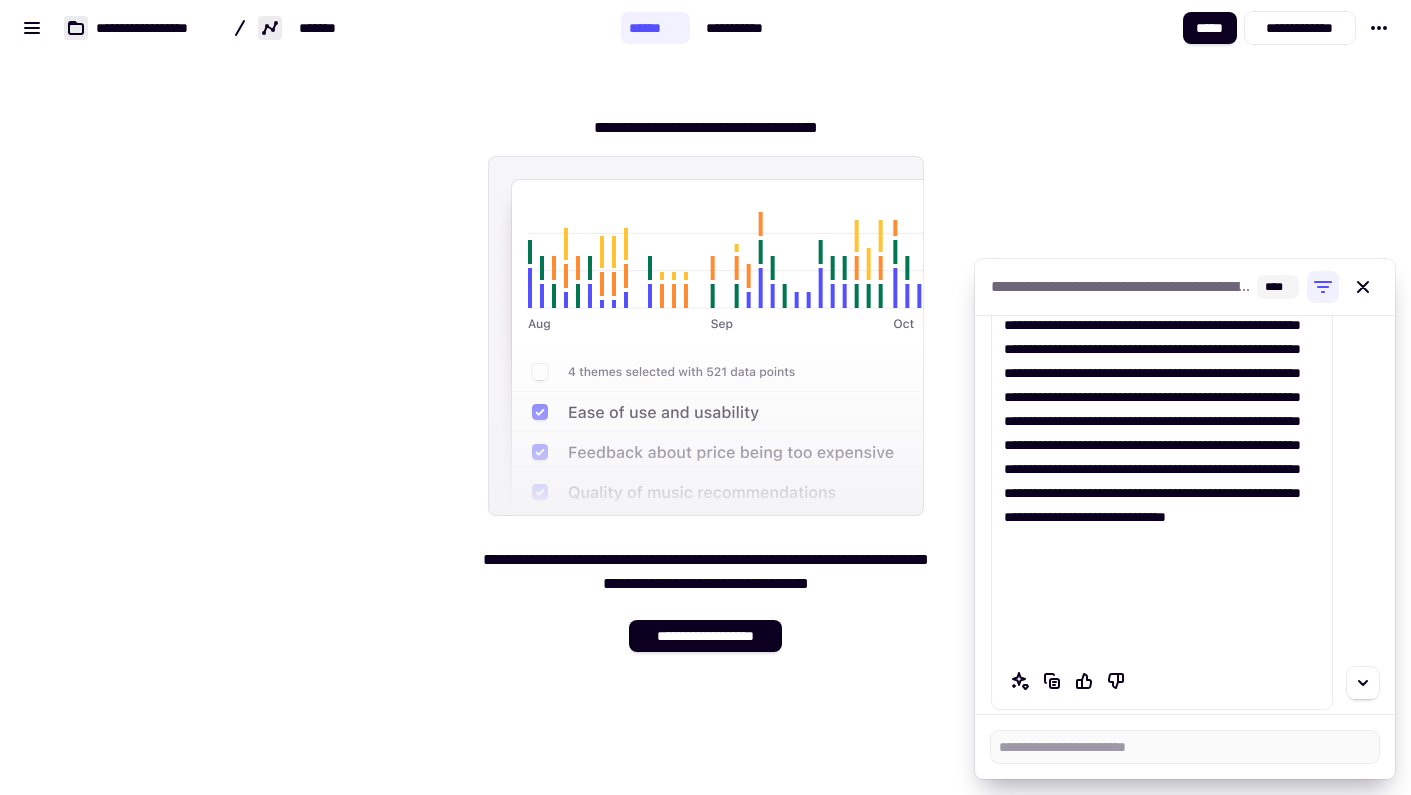 scroll, scrollTop: 874, scrollLeft: 0, axis: vertical 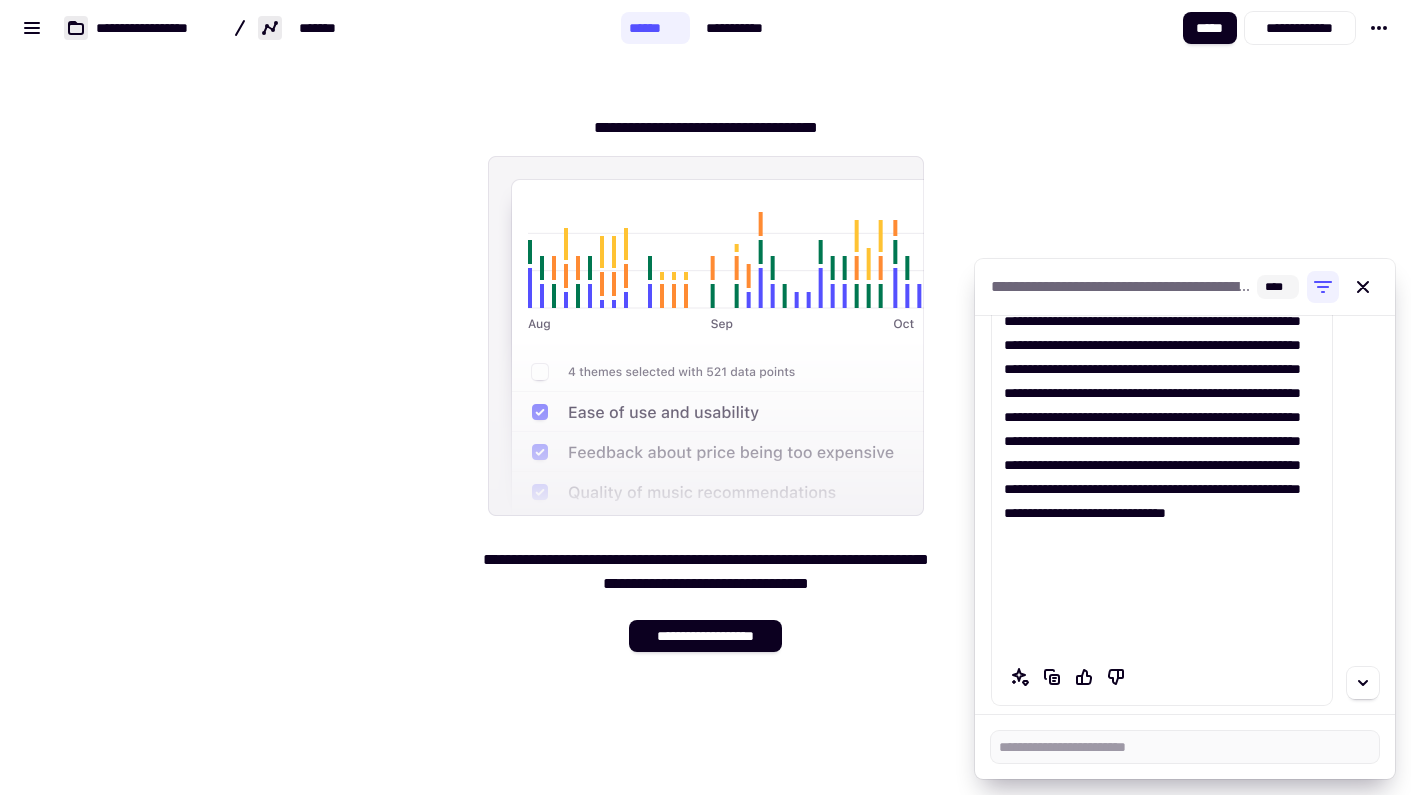 paste on "**********" 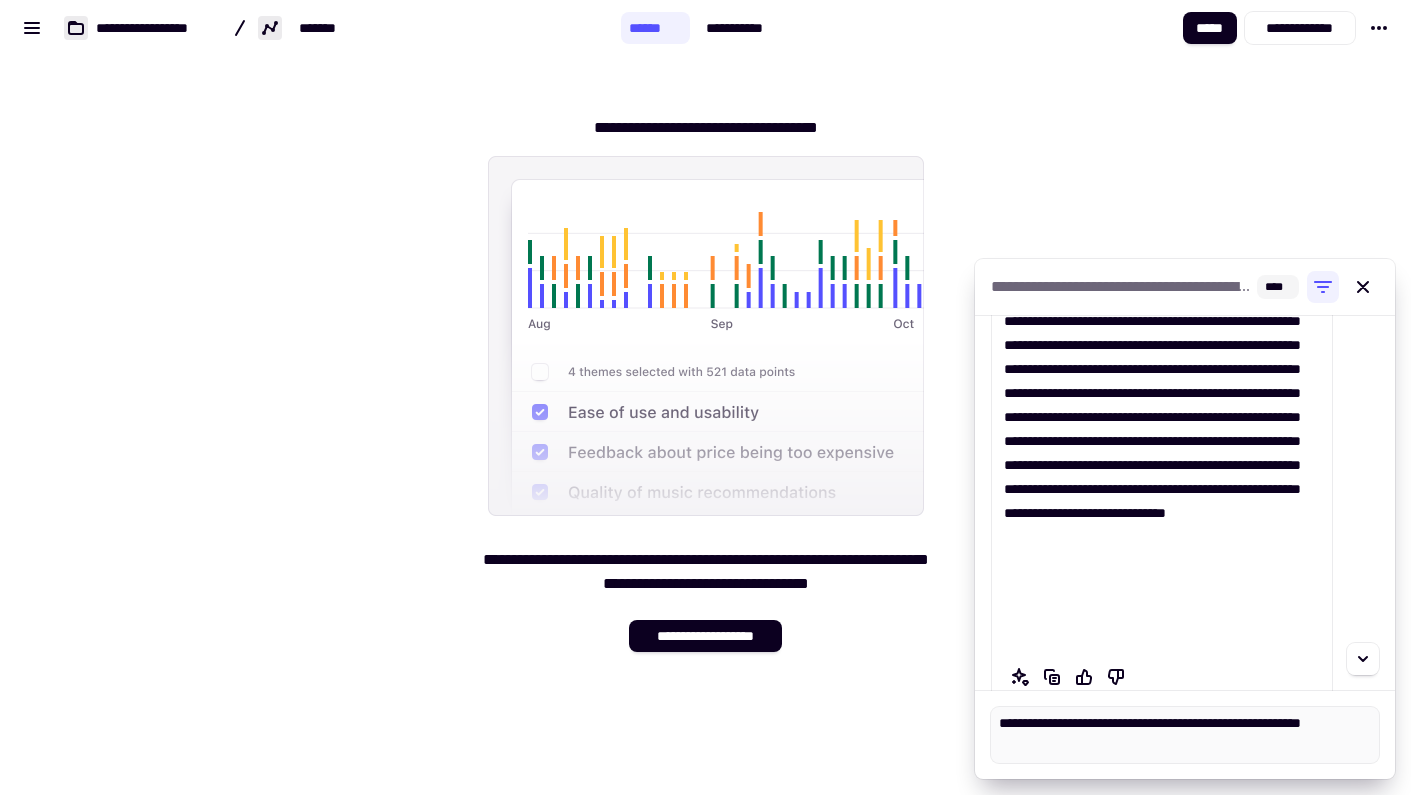 type on "*" 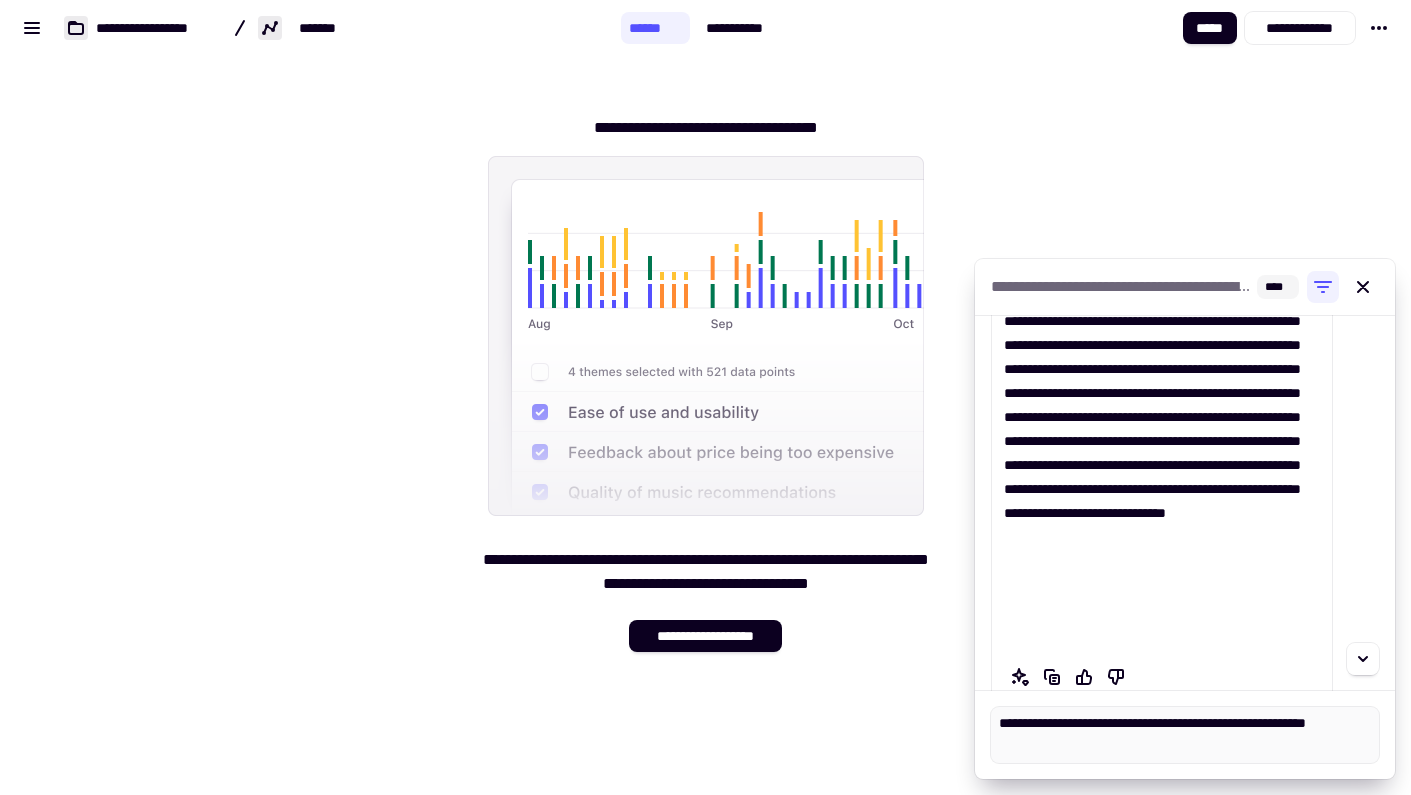 type on "*" 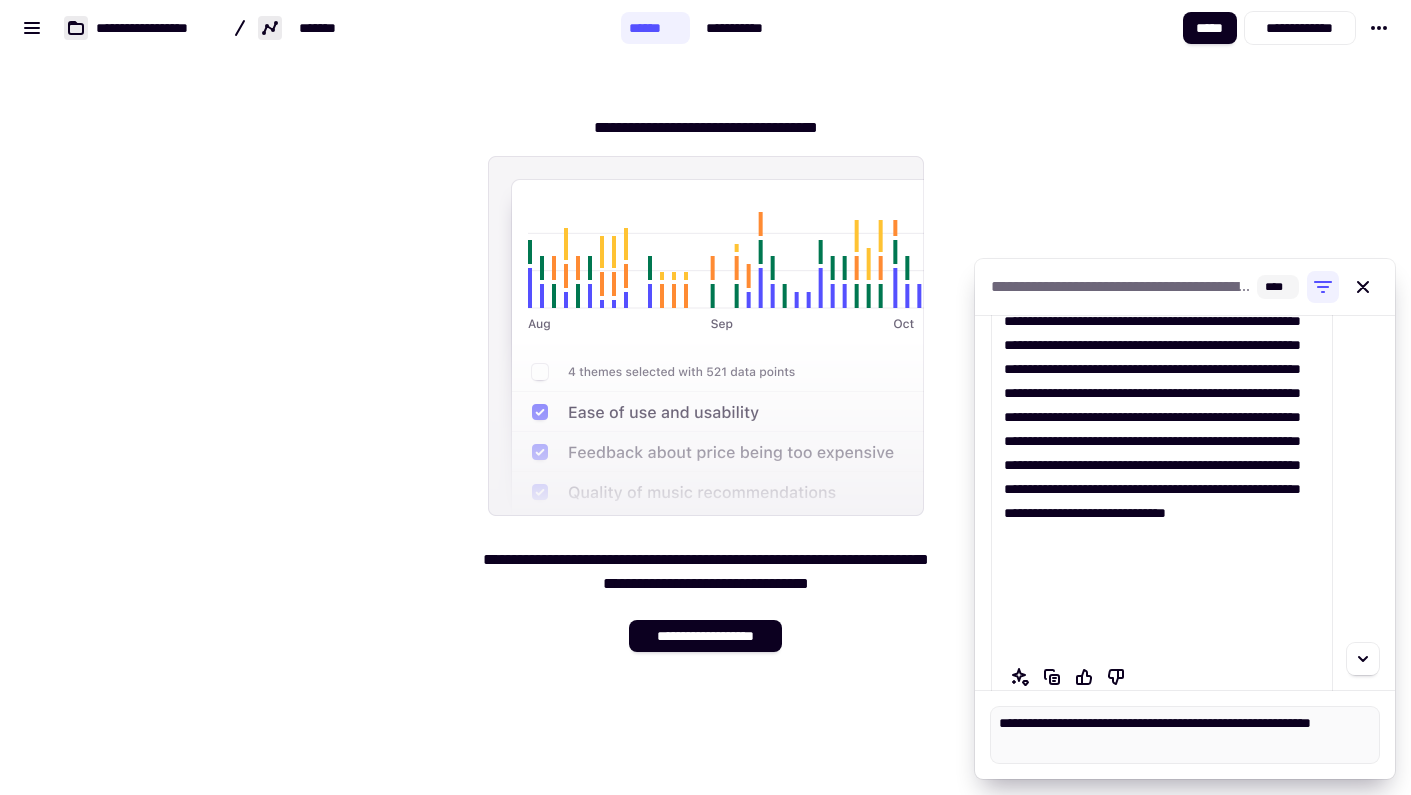 type on "*" 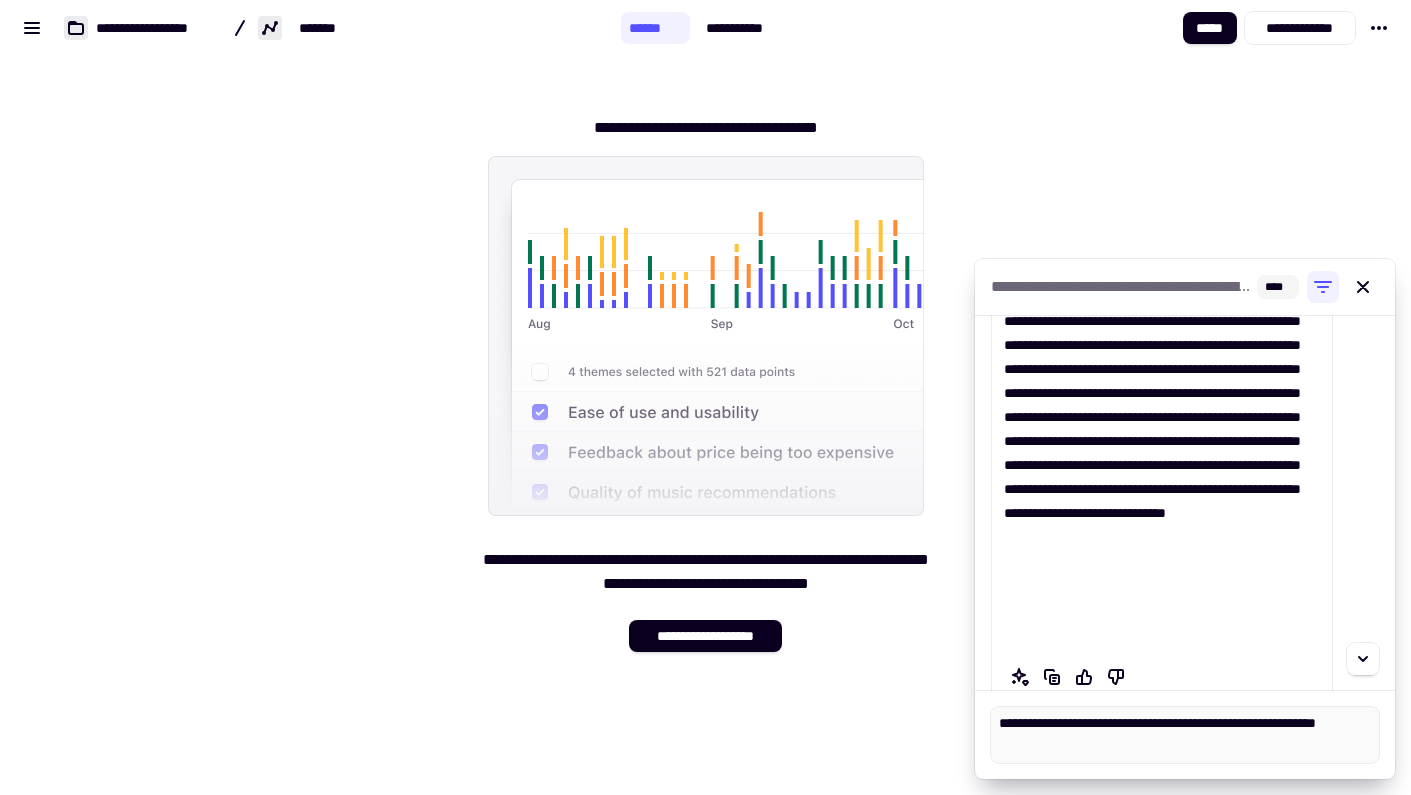 type on "*" 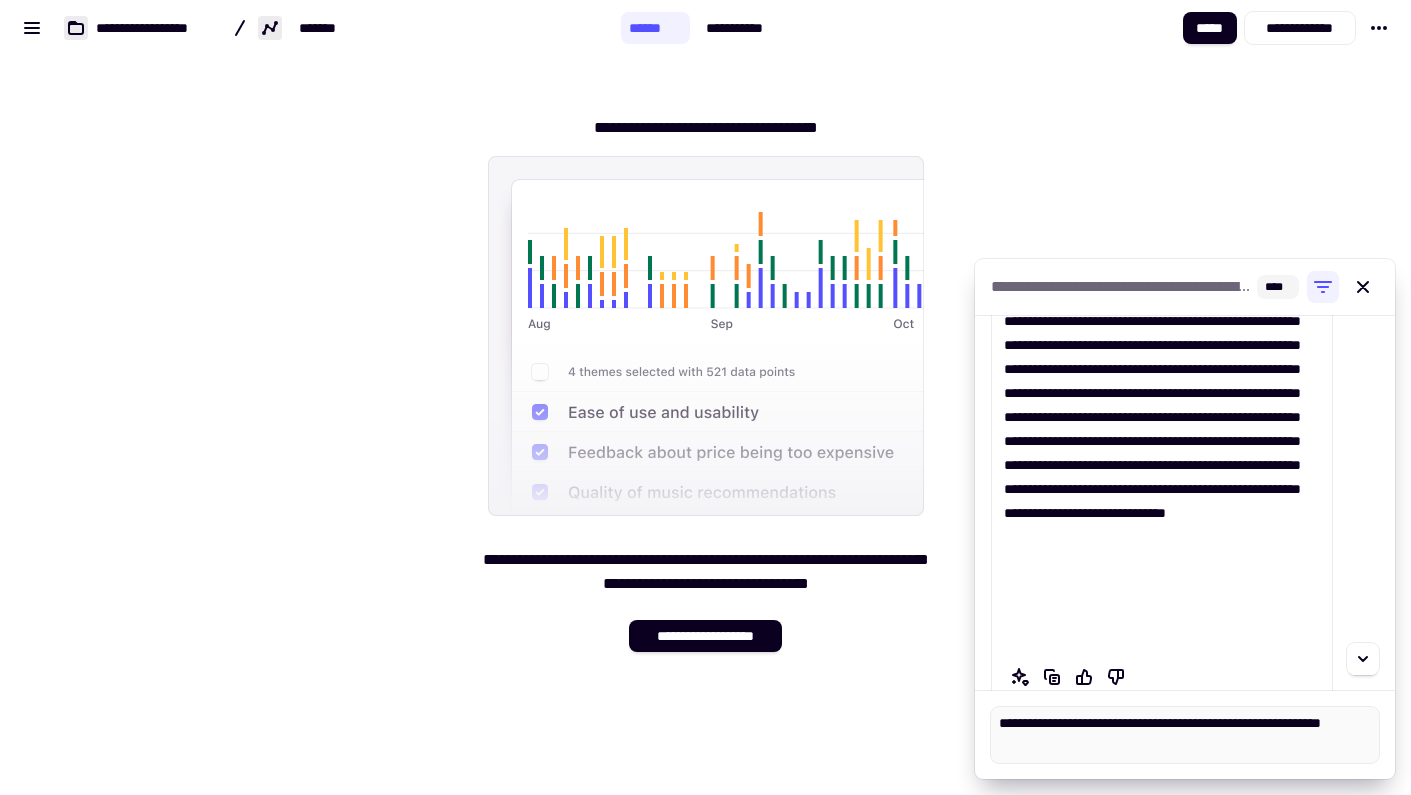 type on "*" 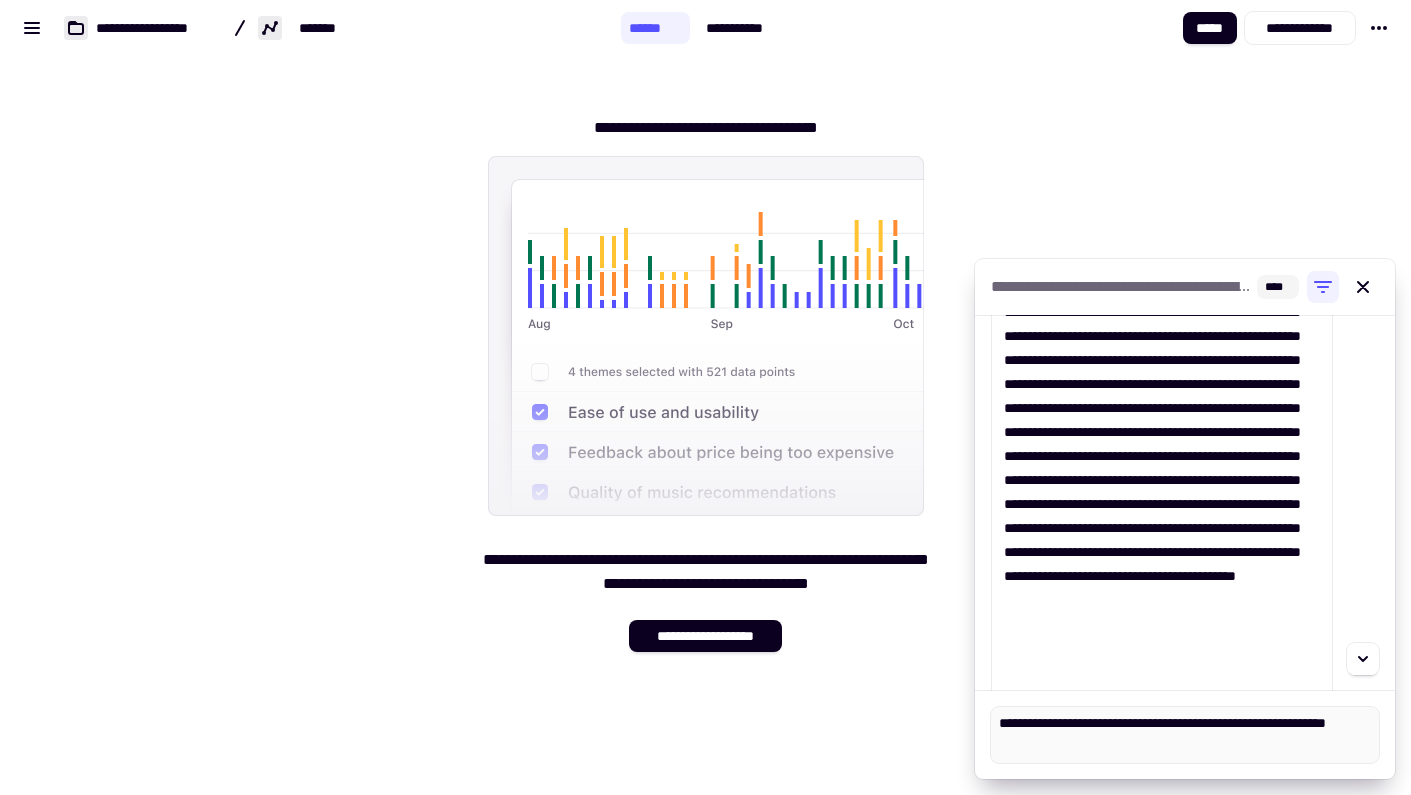 type on "*" 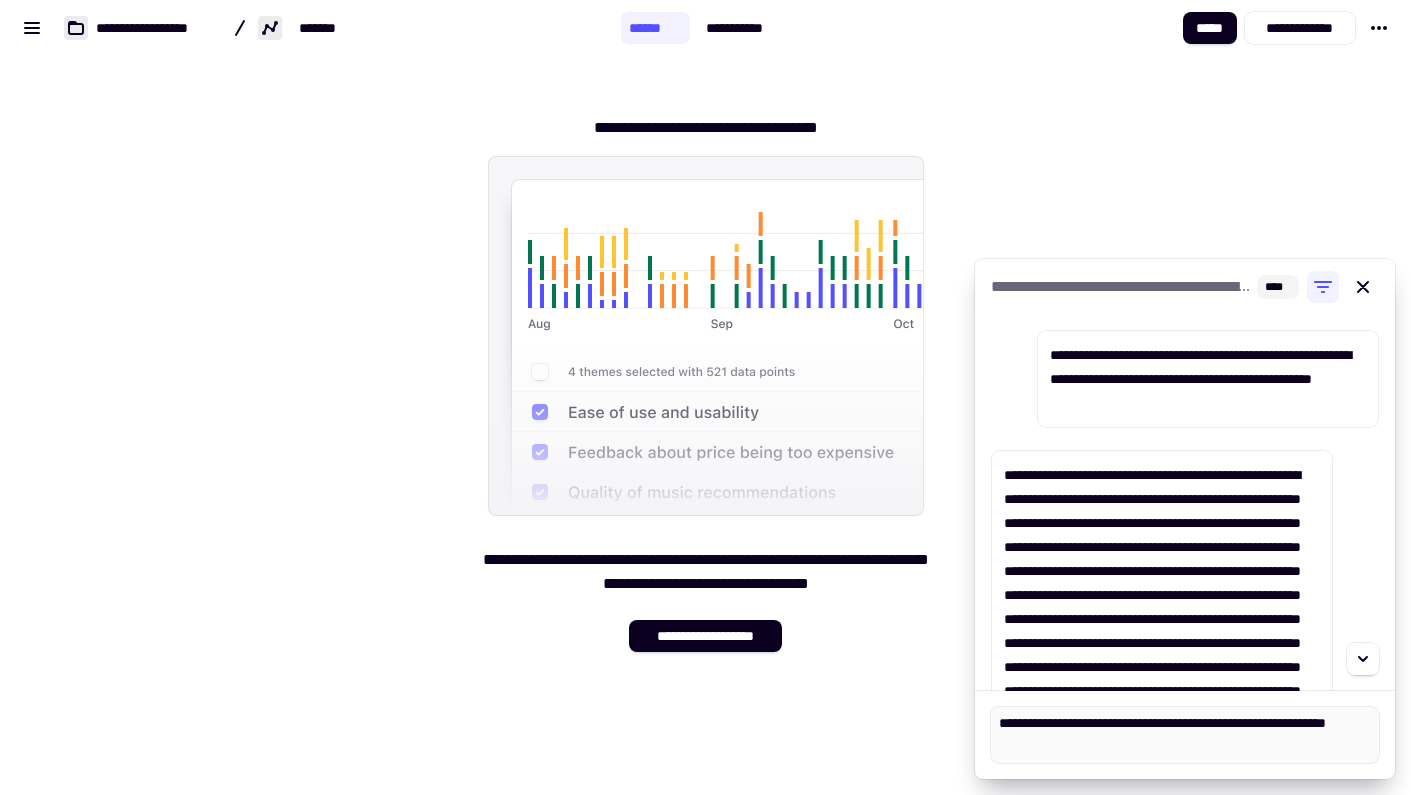 scroll, scrollTop: 0, scrollLeft: 0, axis: both 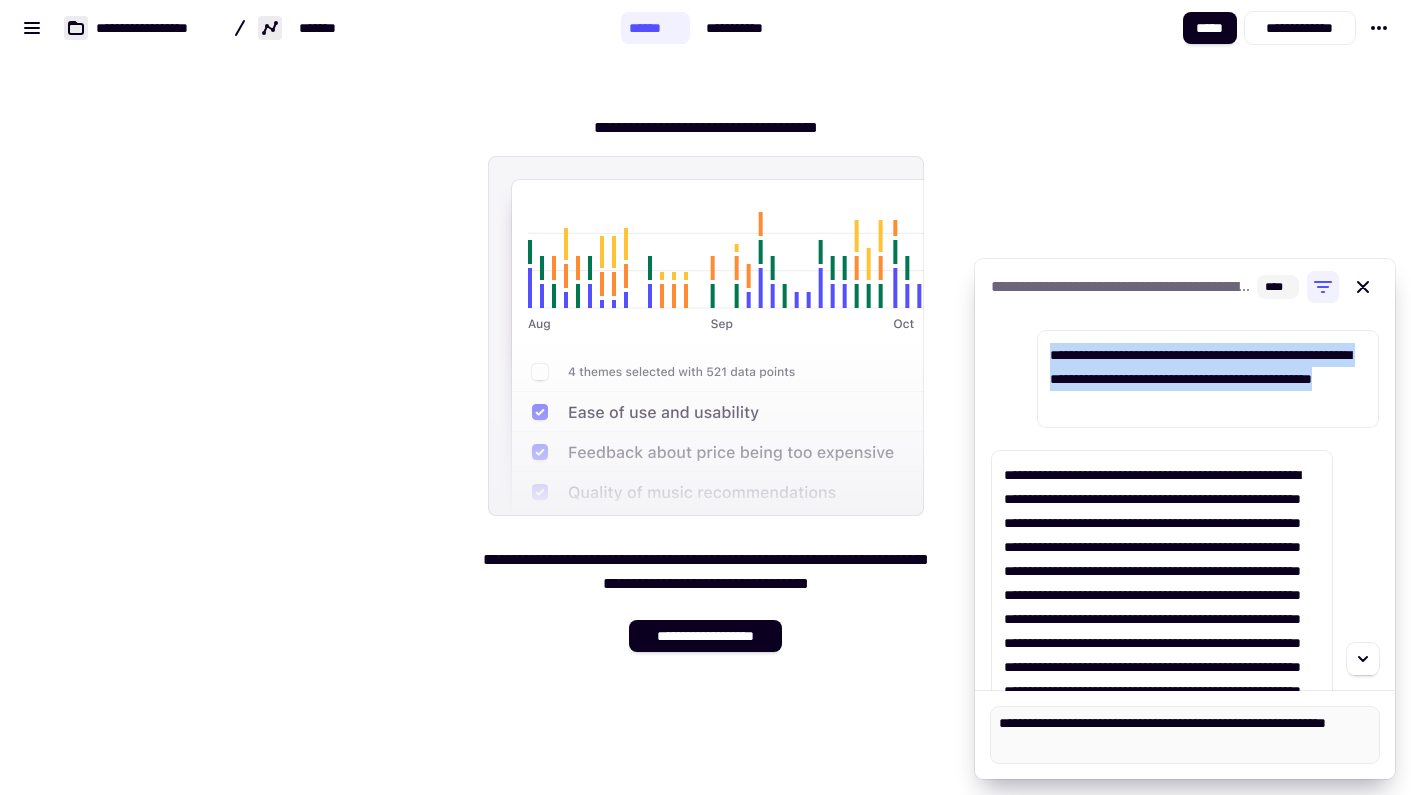 drag, startPoint x: 1248, startPoint y: 400, endPoint x: 1037, endPoint y: 352, distance: 216.39085 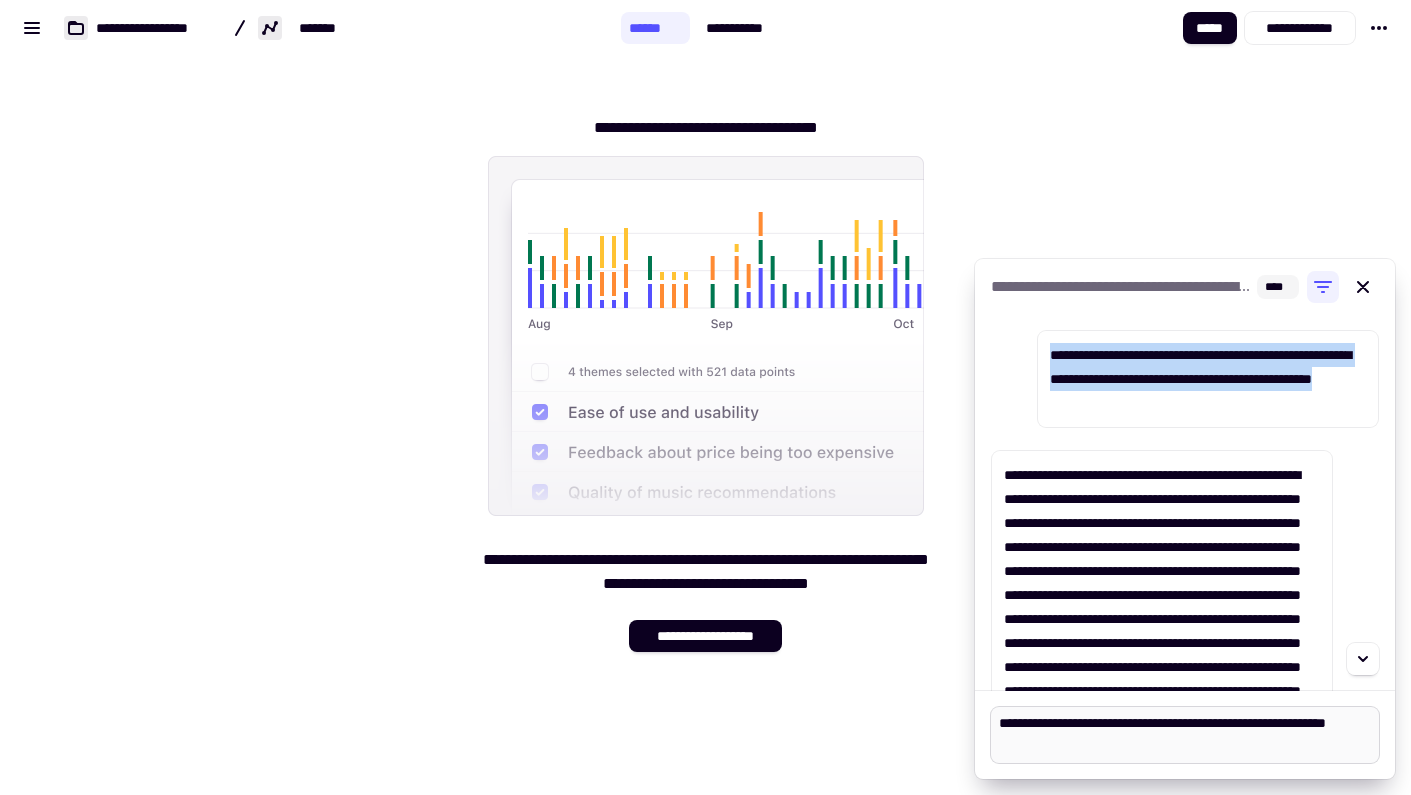 click on "**********" at bounding box center (1185, 735) 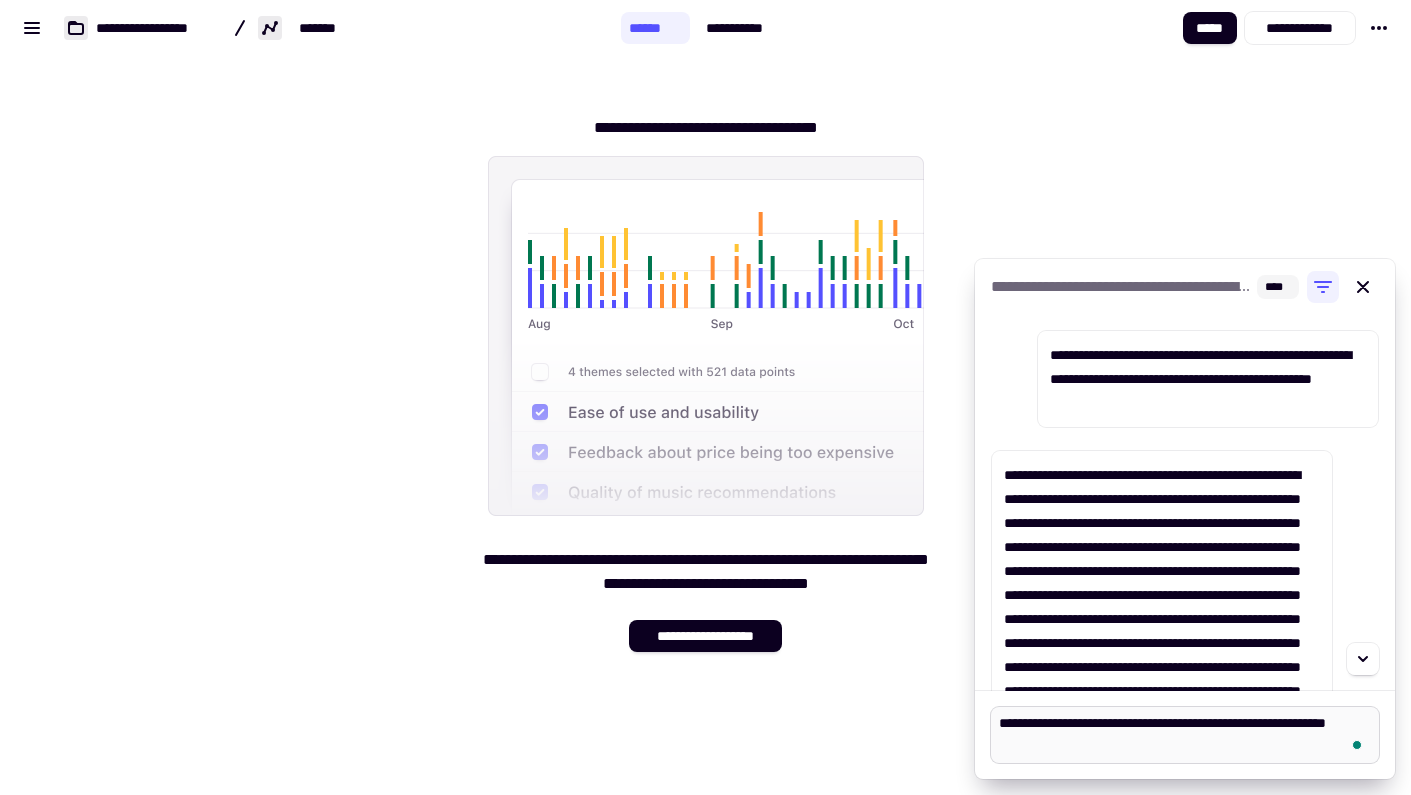 paste on "**********" 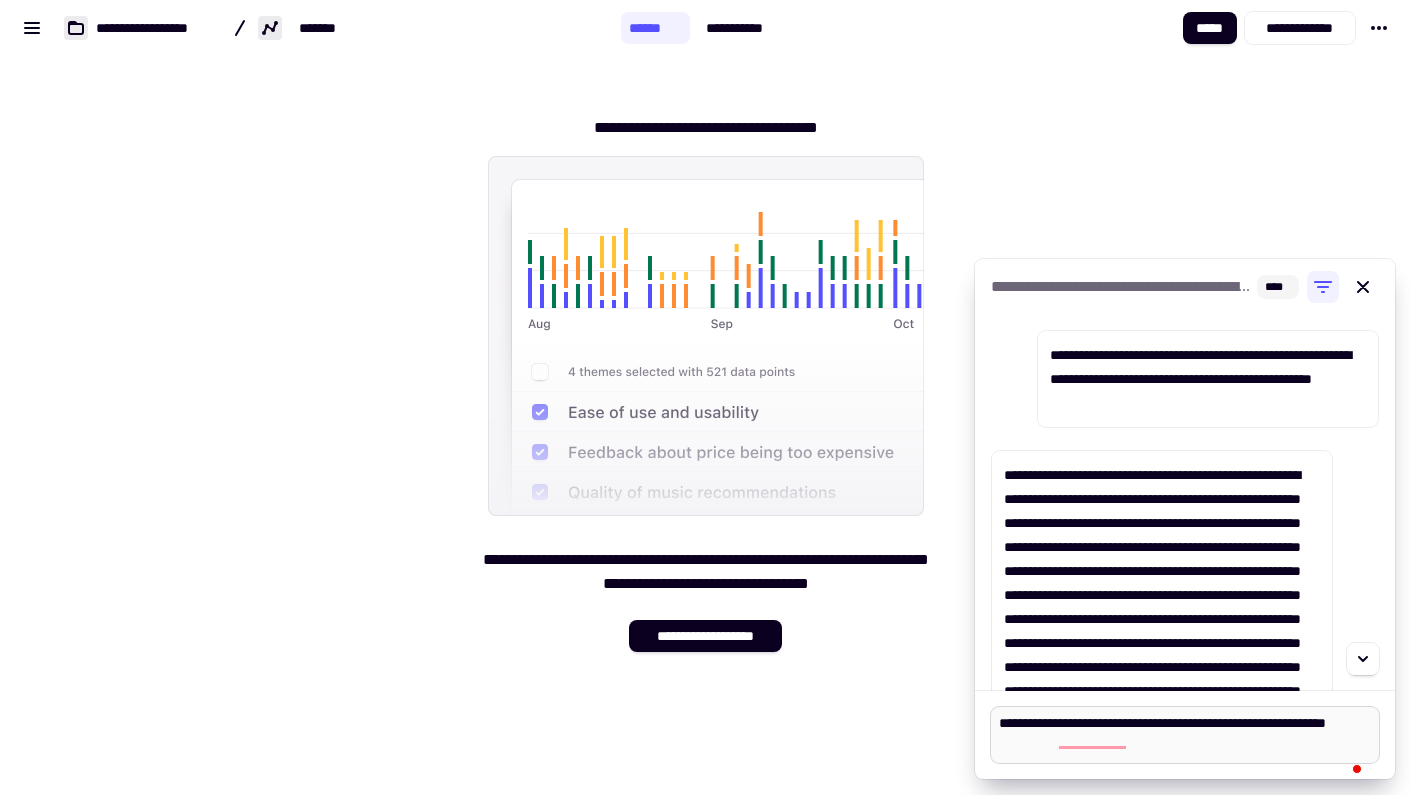type on "**********" 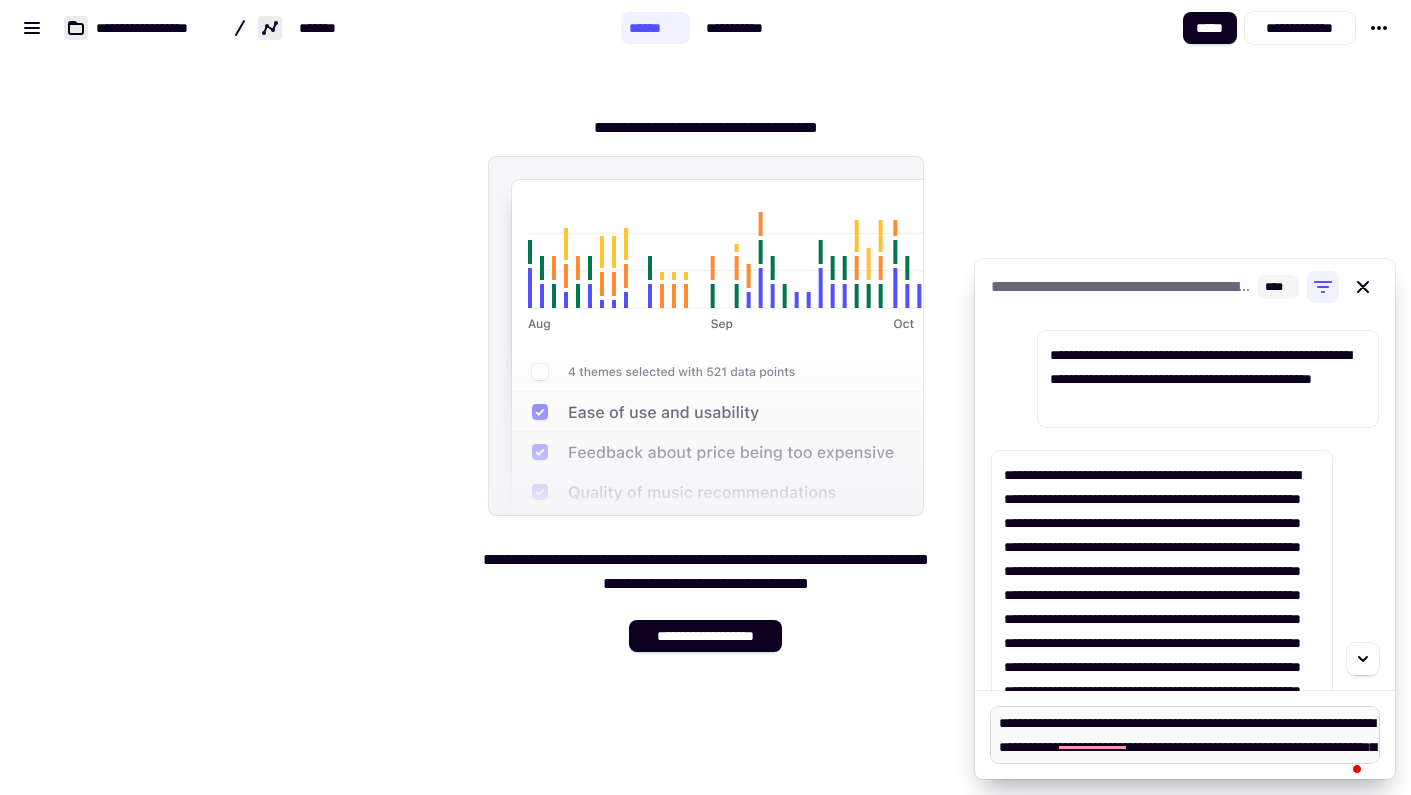 scroll, scrollTop: 16, scrollLeft: 0, axis: vertical 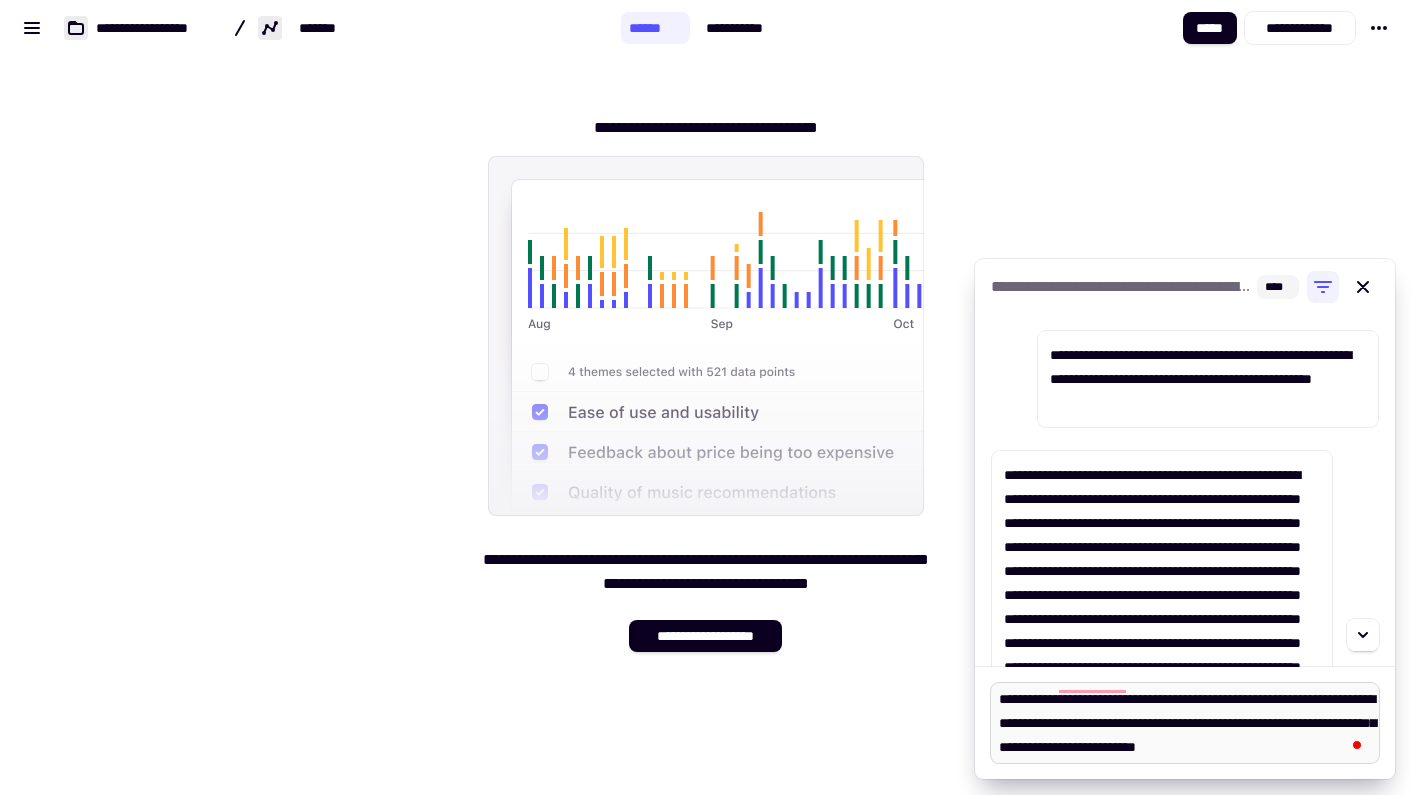 type on "*" 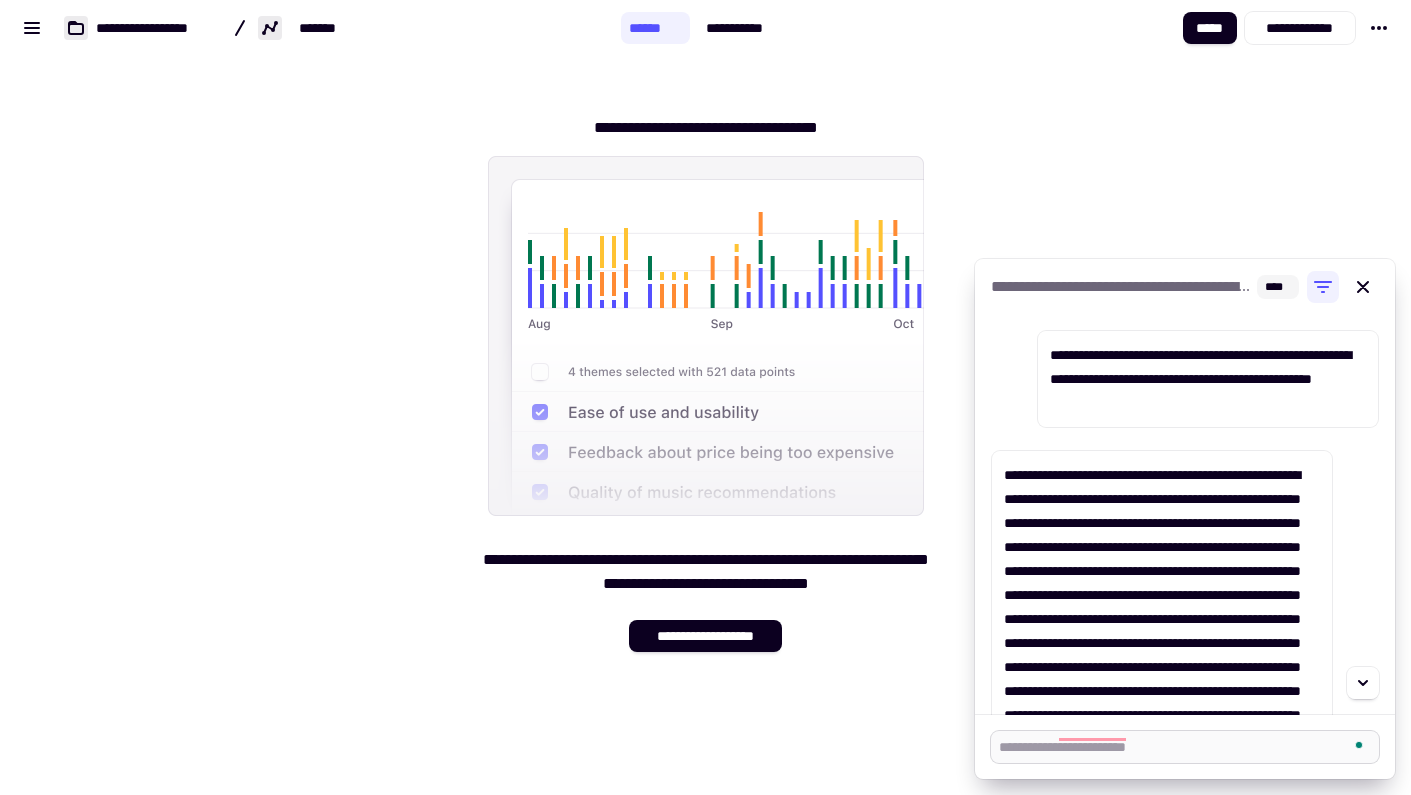 scroll, scrollTop: 0, scrollLeft: 0, axis: both 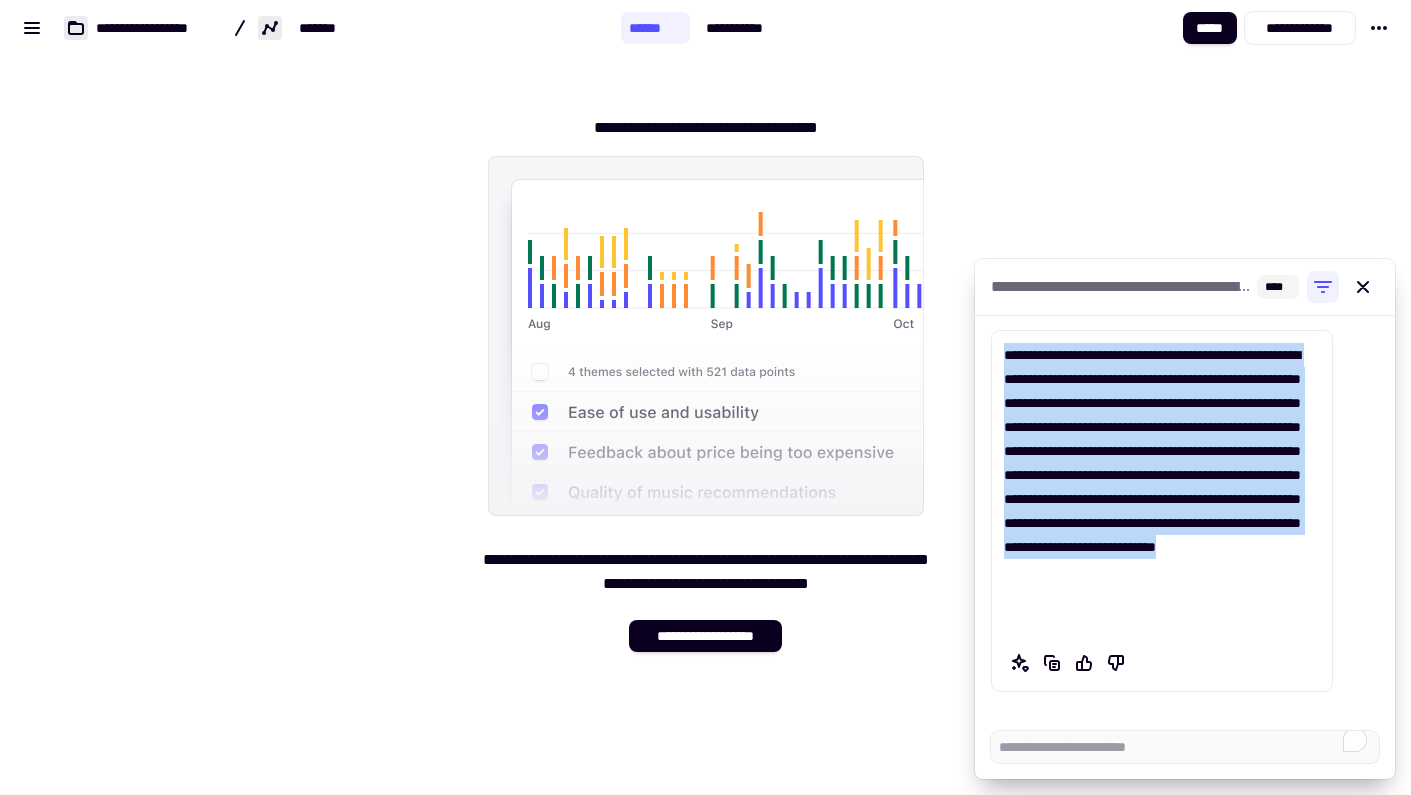 drag, startPoint x: 1104, startPoint y: 628, endPoint x: 989, endPoint y: 352, distance: 299 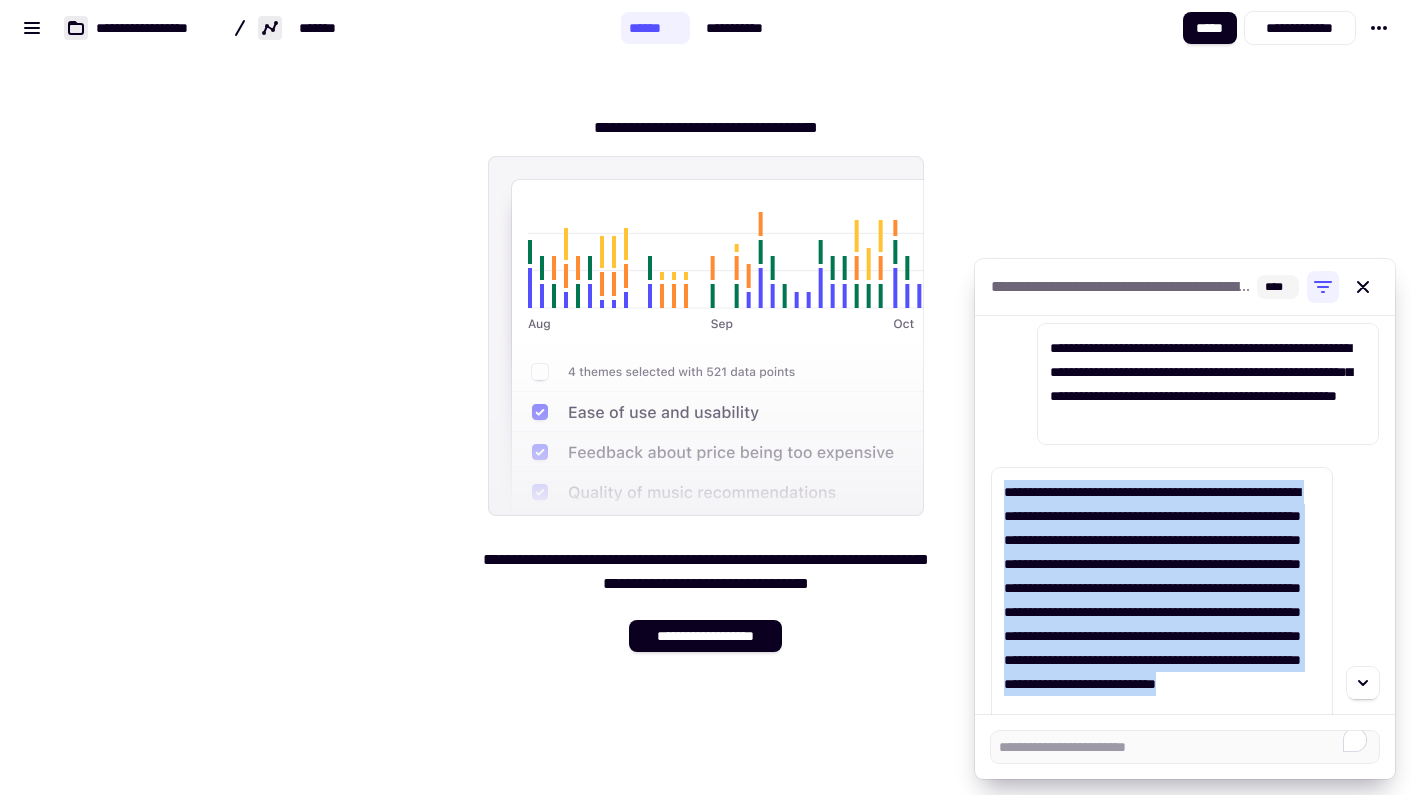 scroll, scrollTop: 1246, scrollLeft: 0, axis: vertical 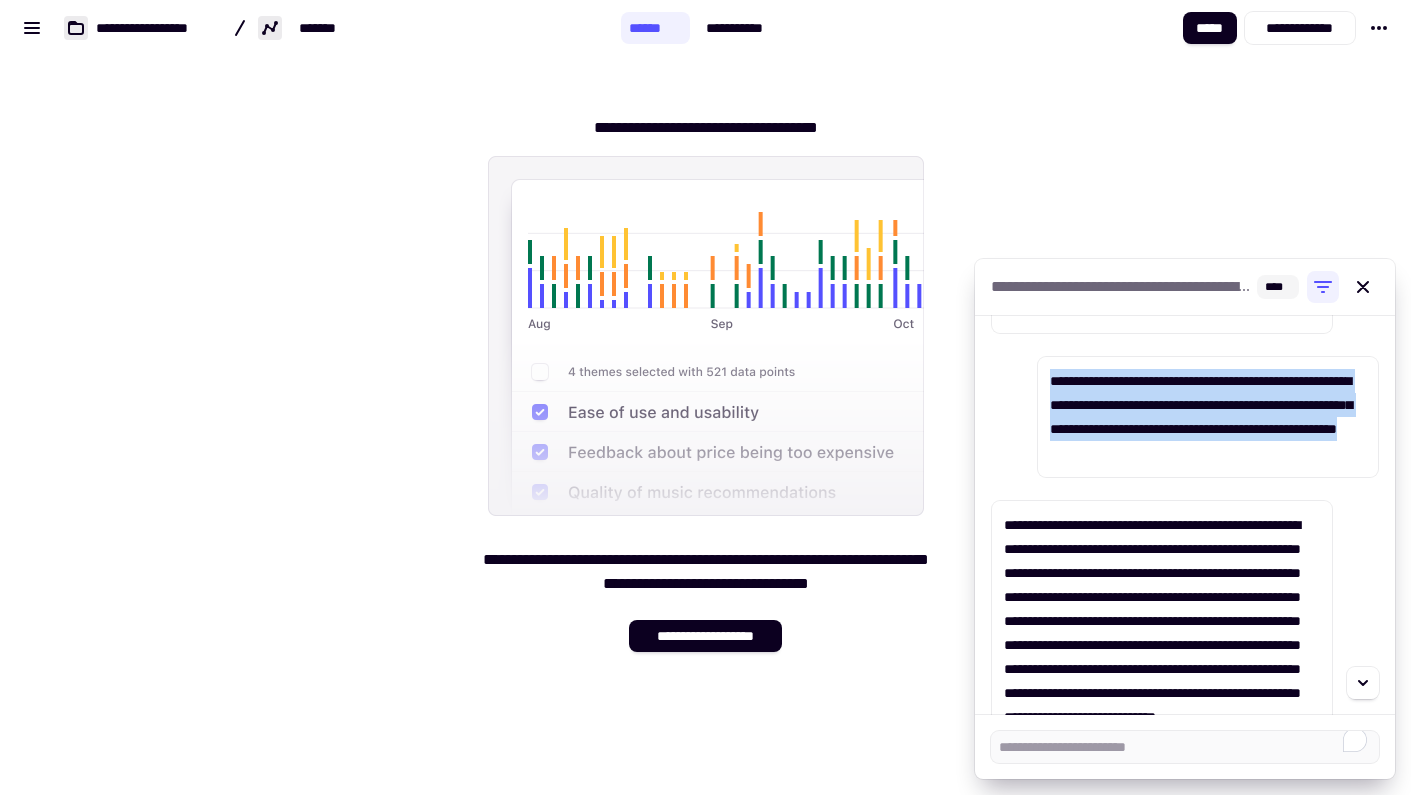 drag, startPoint x: 1049, startPoint y: 383, endPoint x: 1361, endPoint y: 449, distance: 318.9044 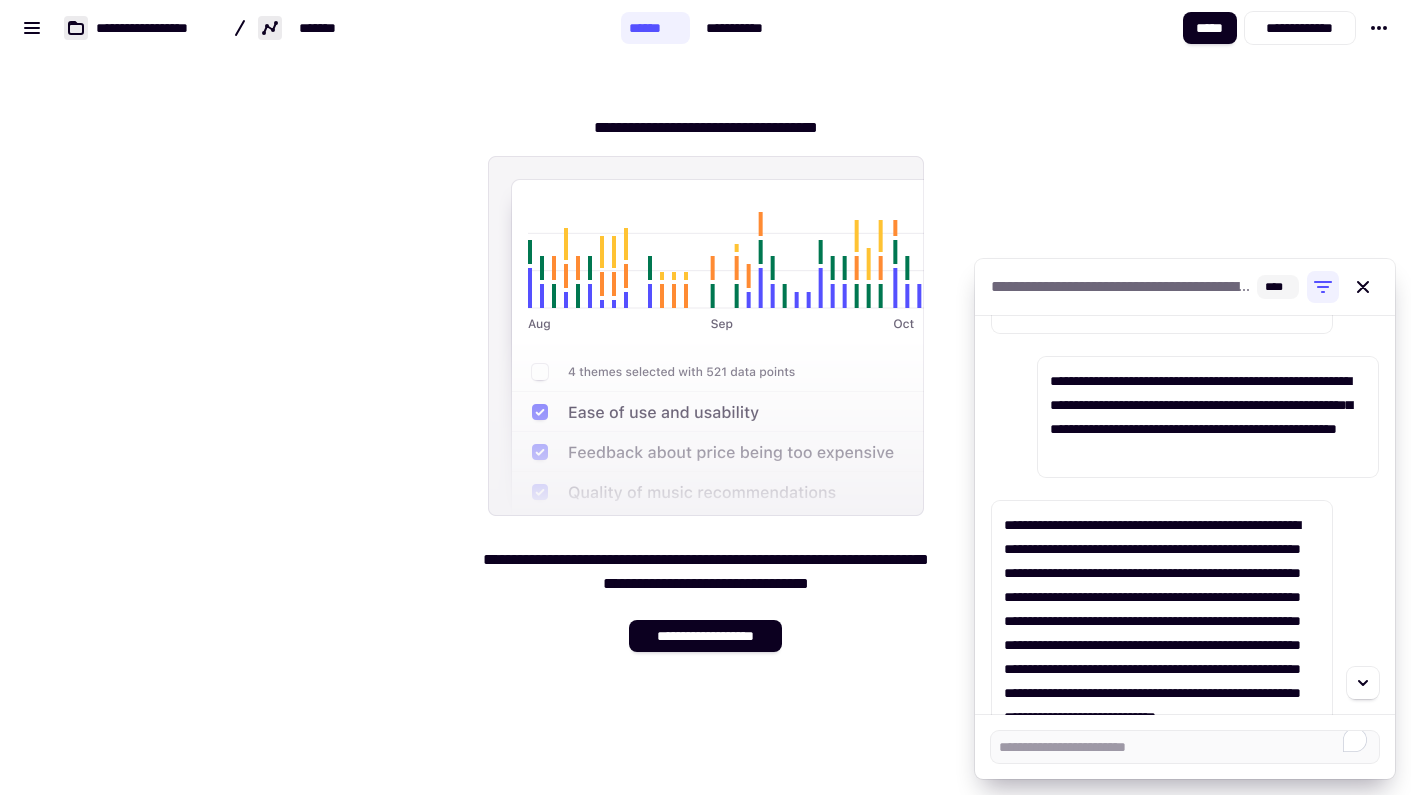 click on "**********" at bounding box center [705, 28] 